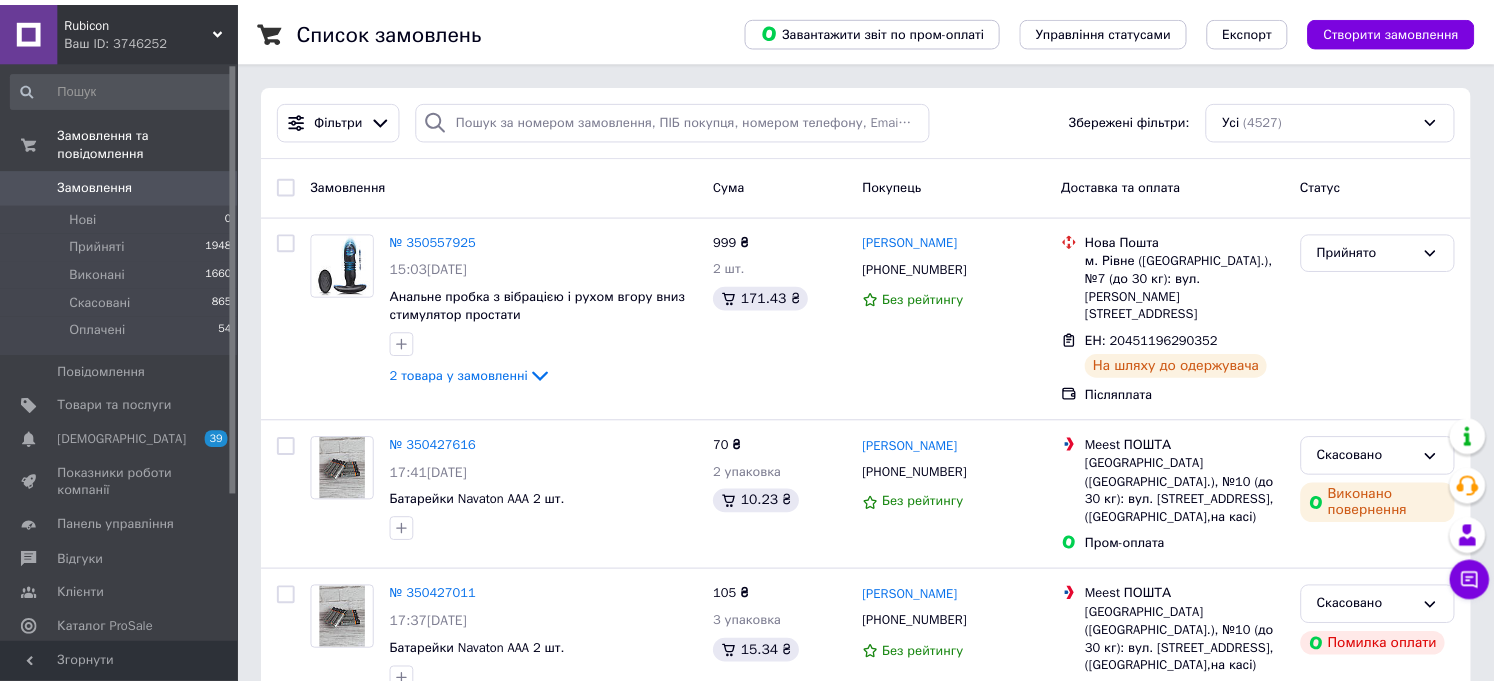 scroll, scrollTop: 0, scrollLeft: 0, axis: both 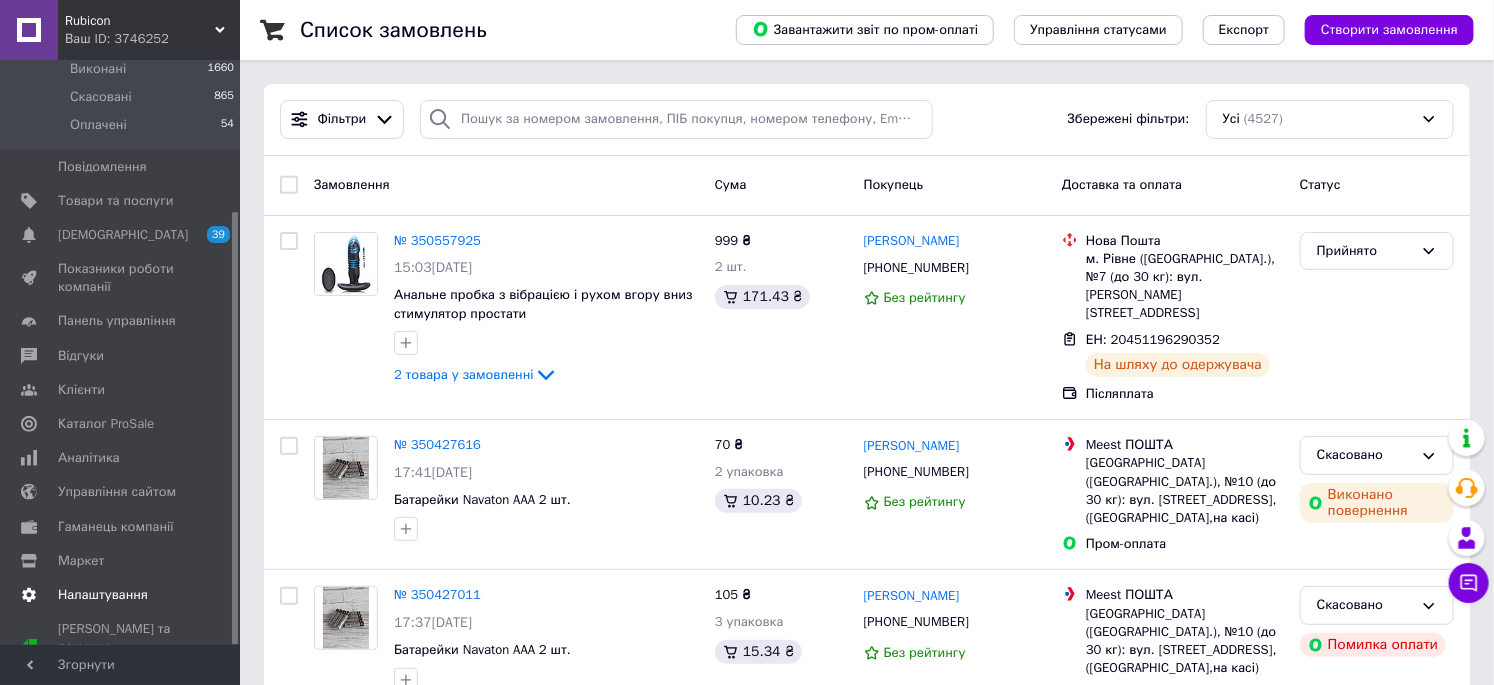 click on "Налаштування" at bounding box center [121, 595] 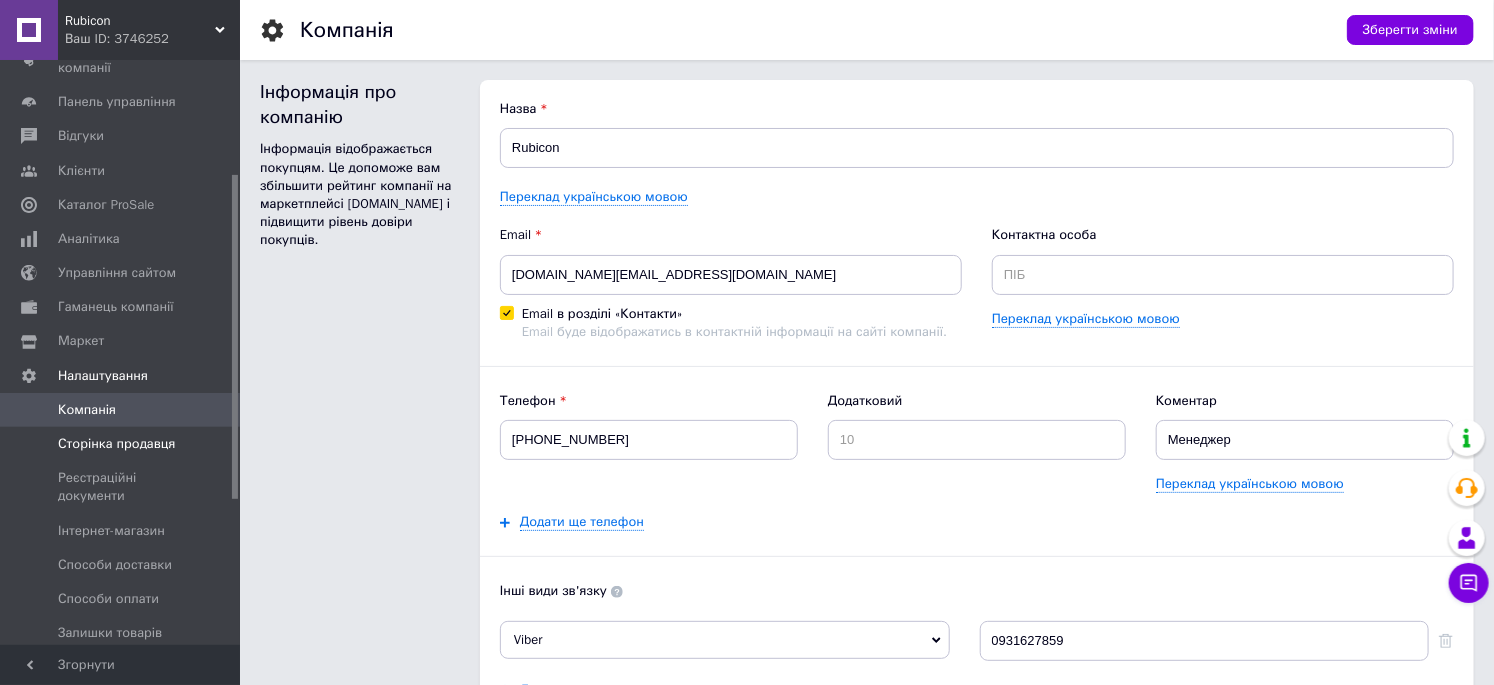 scroll, scrollTop: 0, scrollLeft: 0, axis: both 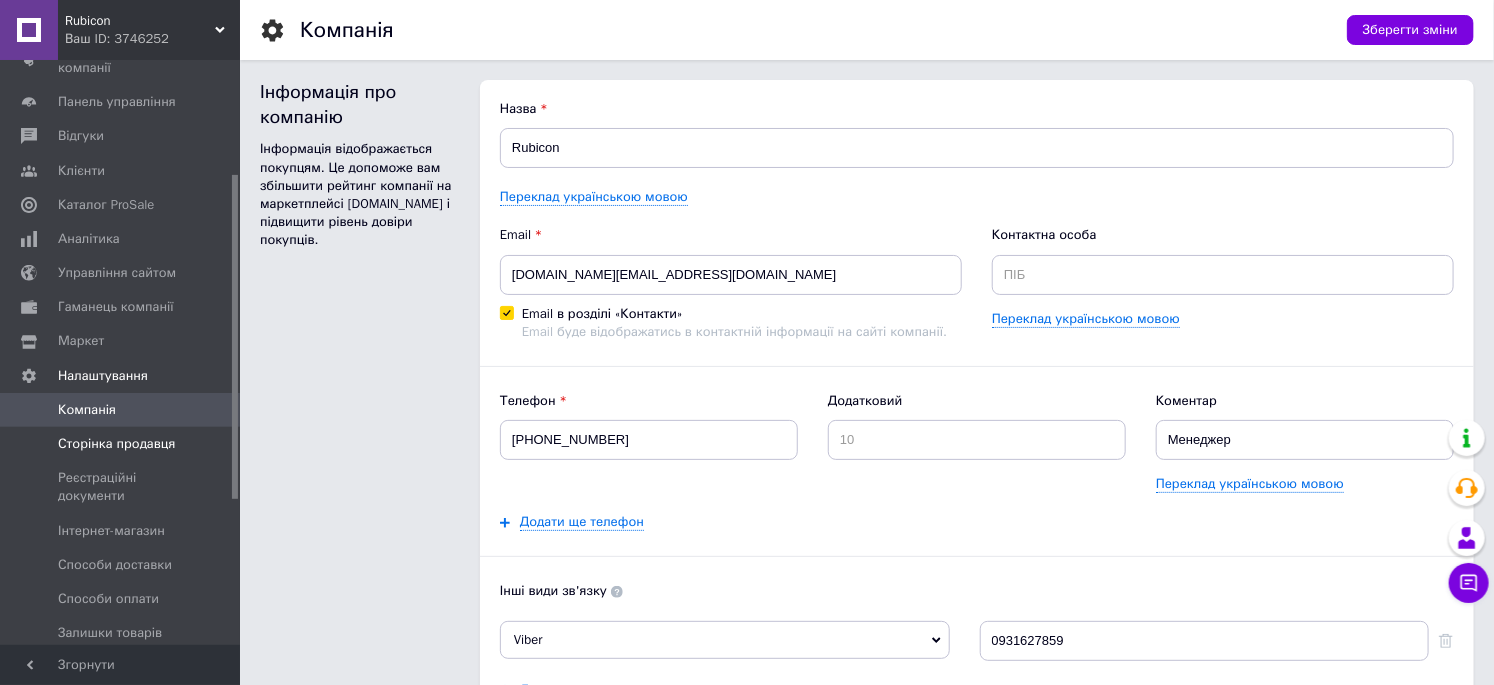 click on "Сторінка продавця" at bounding box center [116, 444] 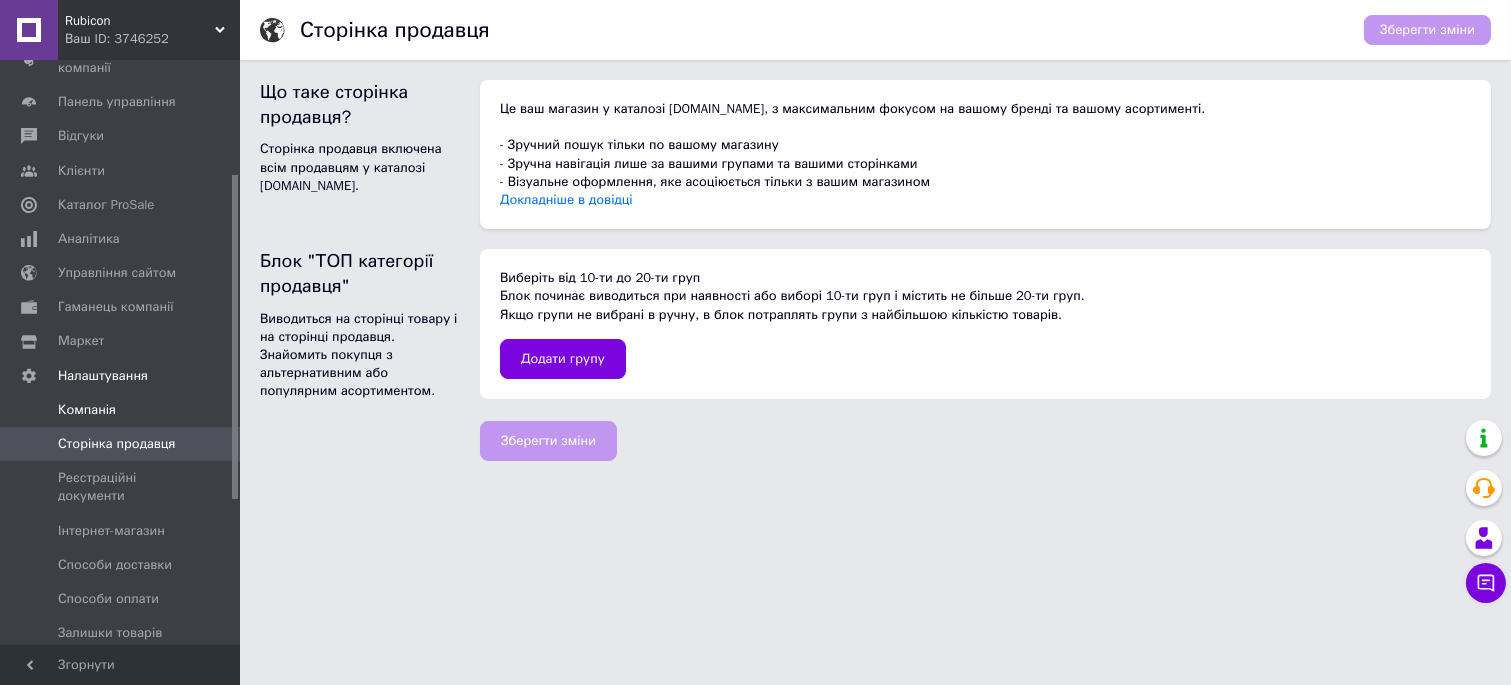 click on "Компанія" at bounding box center (87, 410) 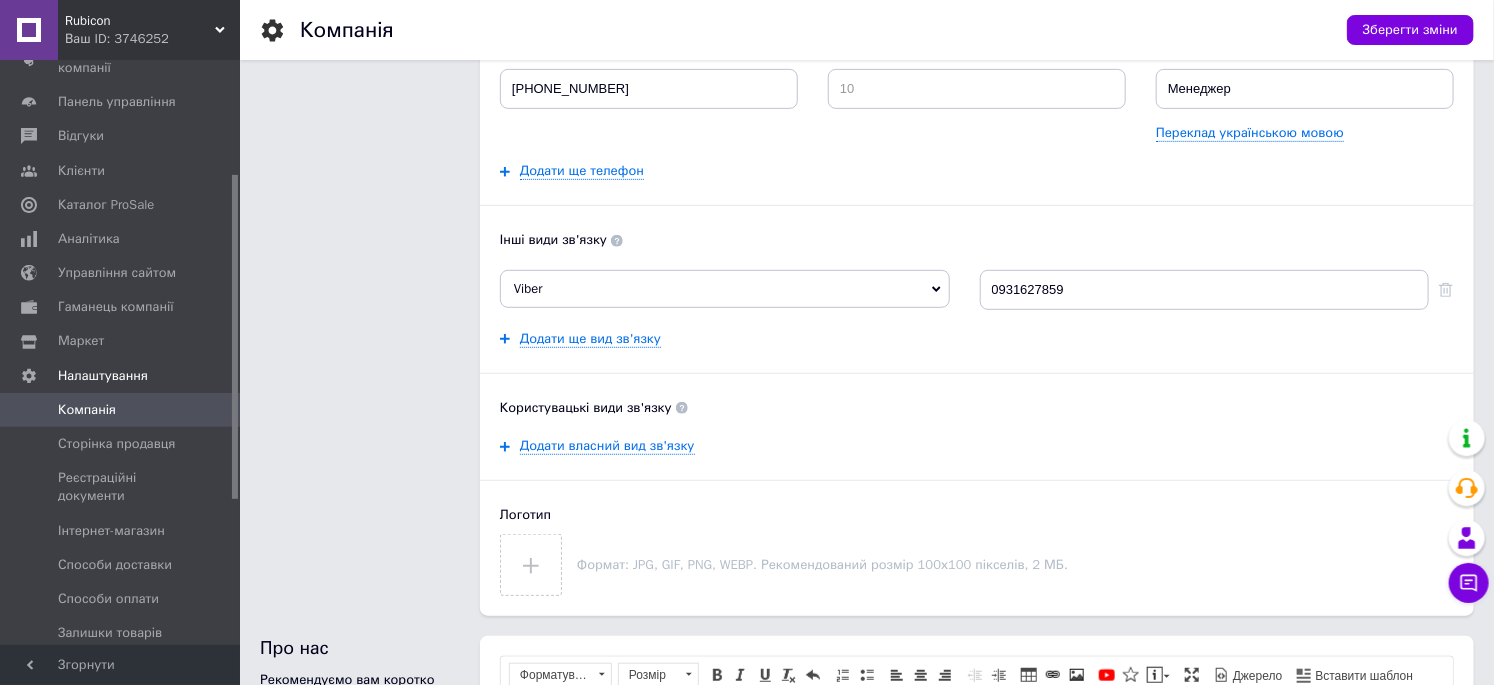 scroll, scrollTop: 0, scrollLeft: 0, axis: both 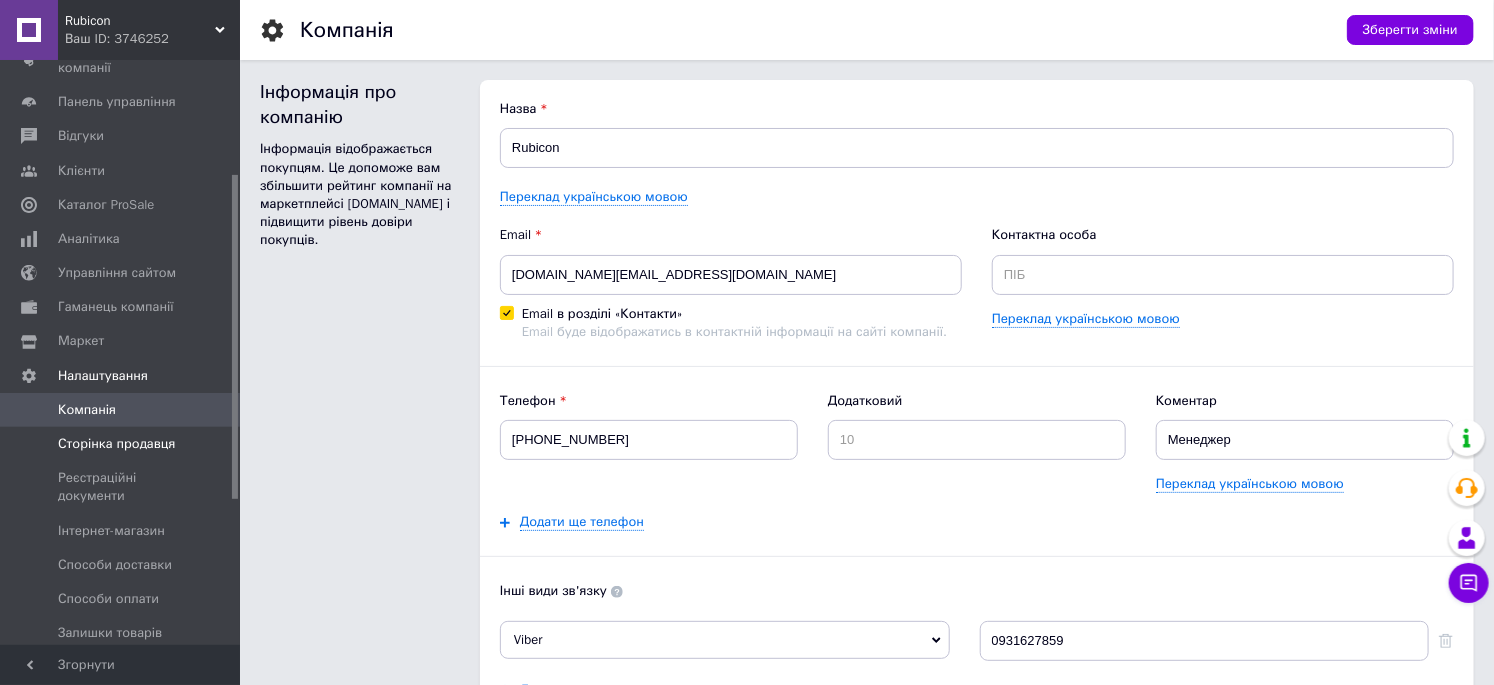 click on "Сторінка продавця" at bounding box center [116, 444] 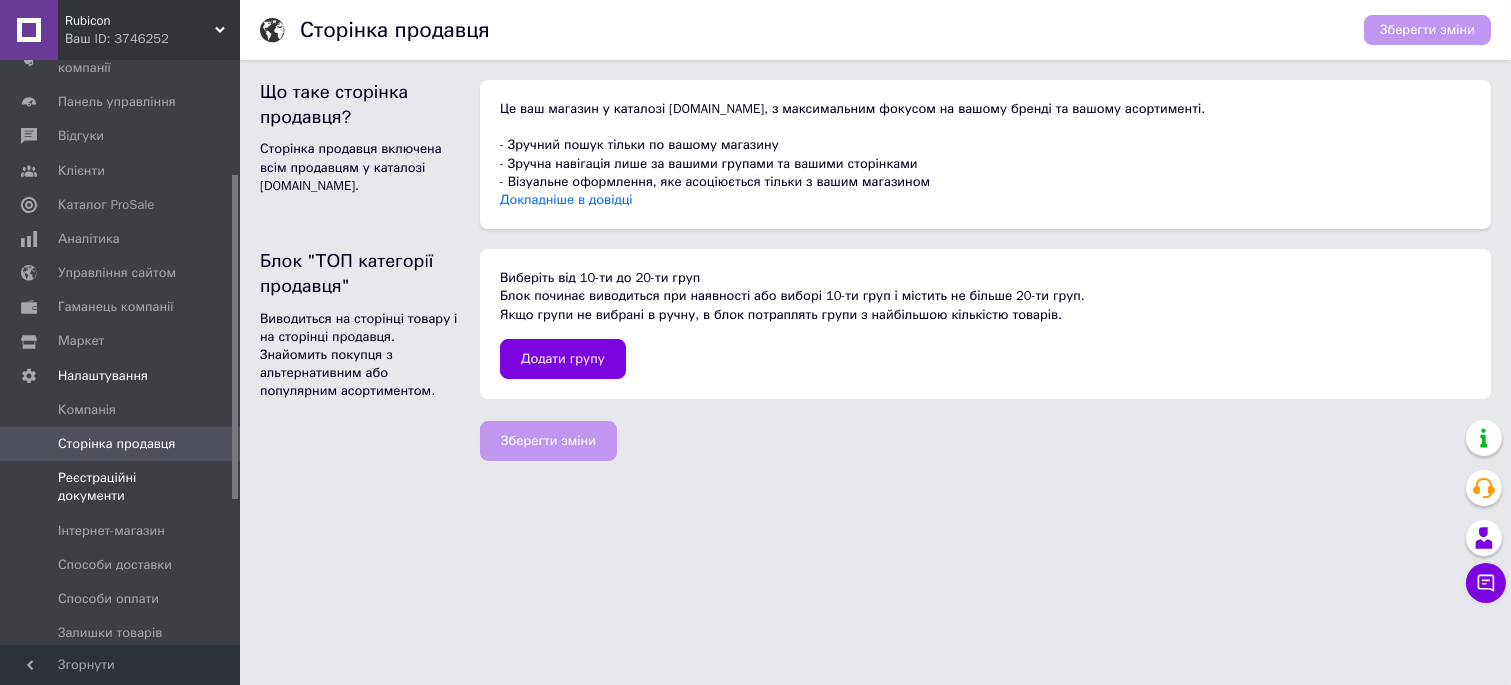 click on "Реєстраційні документи" at bounding box center (121, 487) 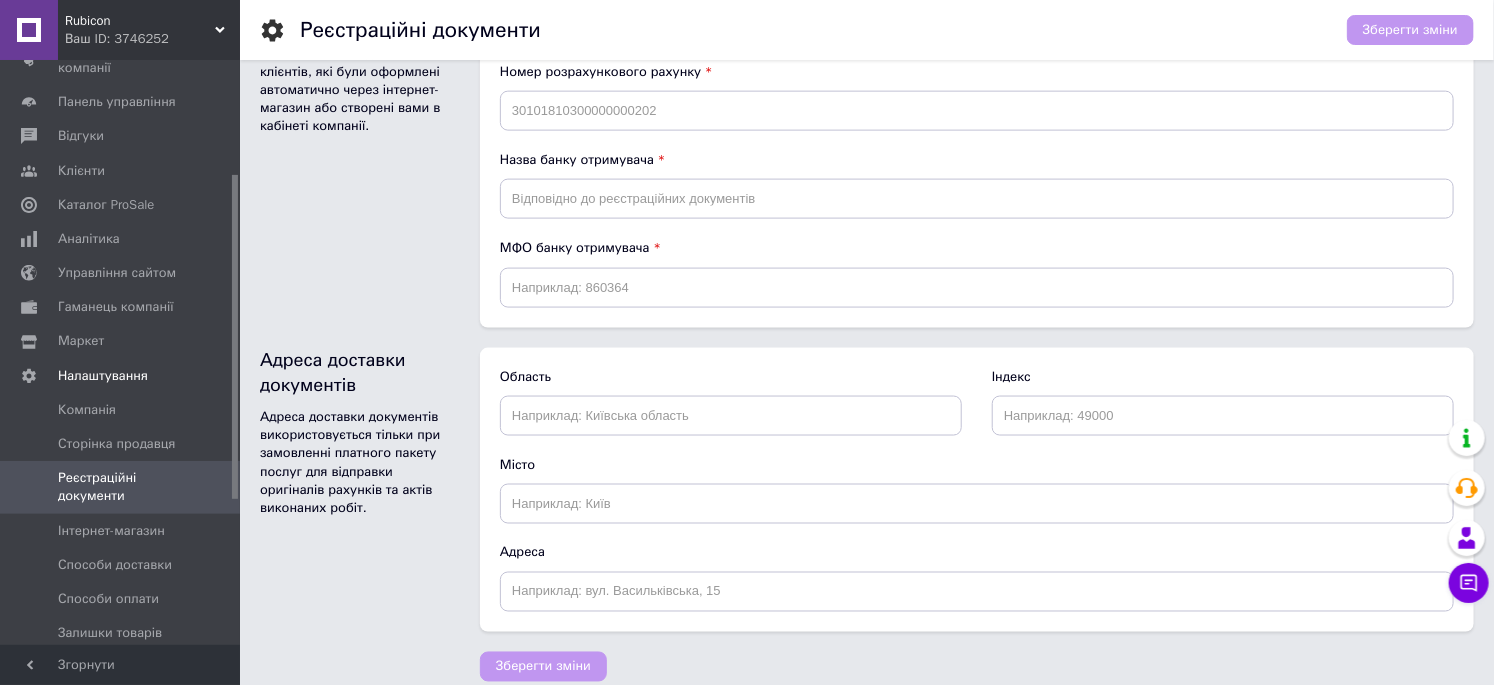 scroll, scrollTop: 1163, scrollLeft: 0, axis: vertical 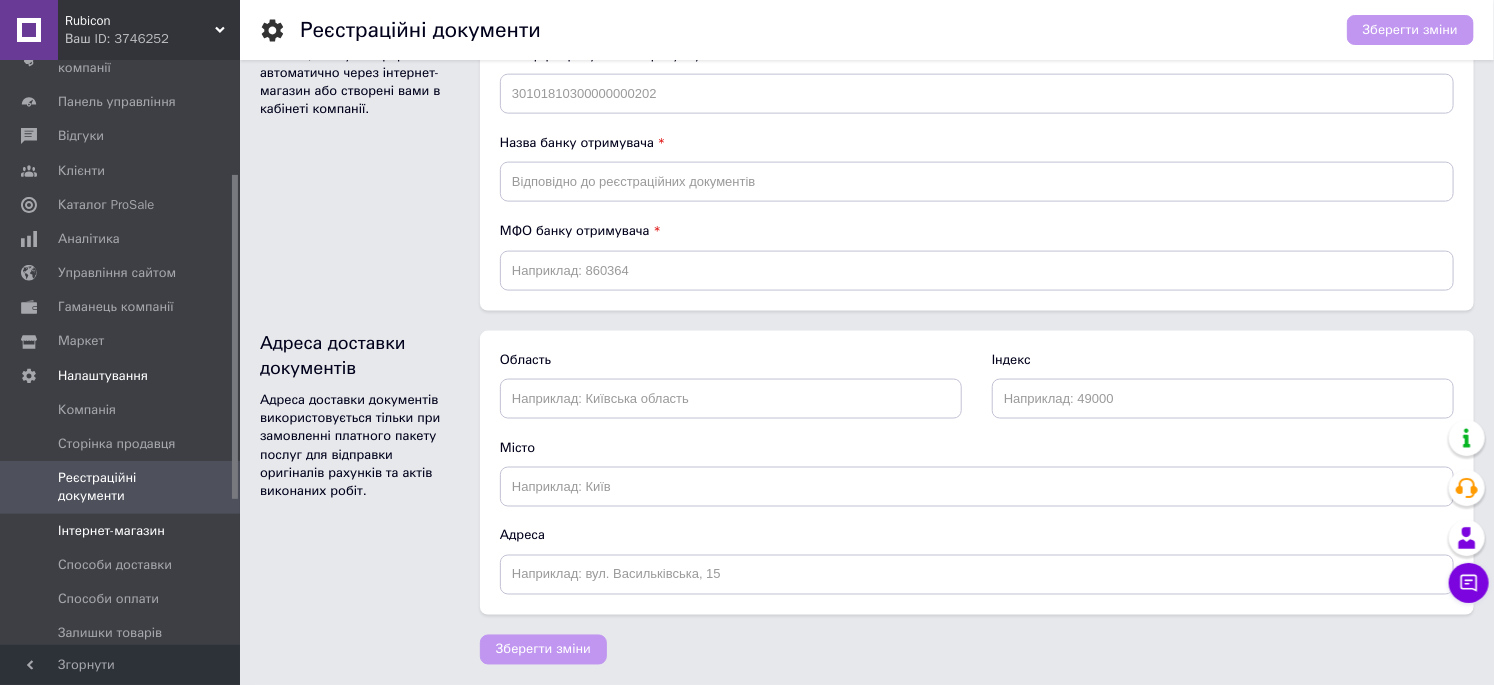 click on "Інтернет-магазин" at bounding box center [111, 531] 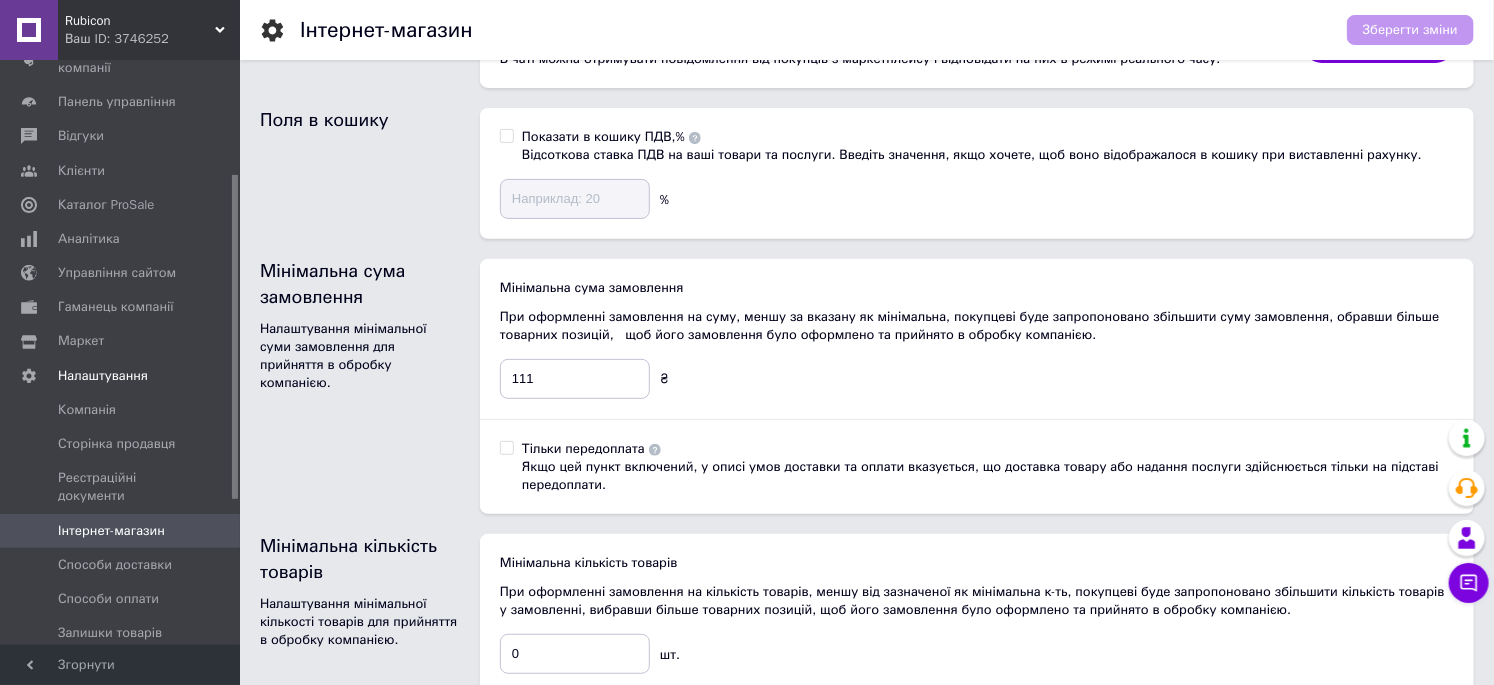 scroll, scrollTop: 333, scrollLeft: 0, axis: vertical 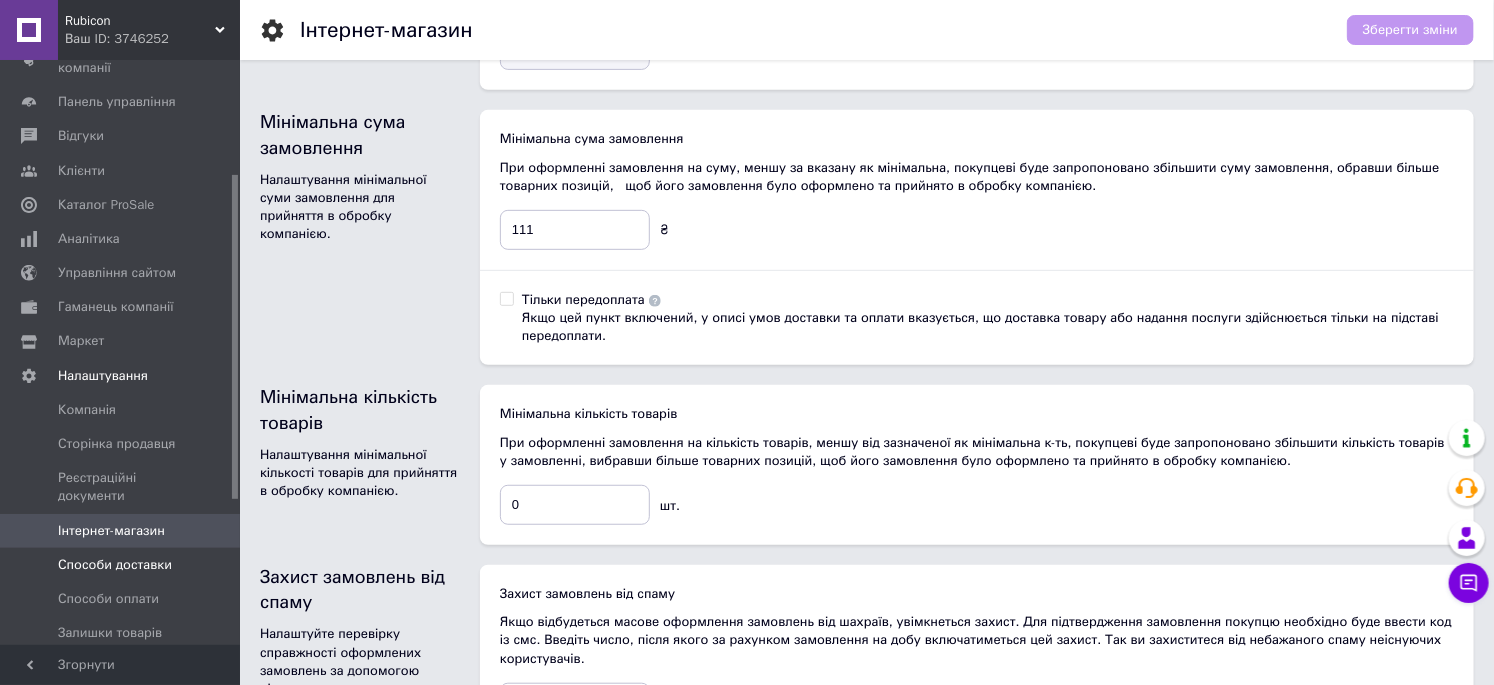 click on "Способи доставки" at bounding box center (115, 565) 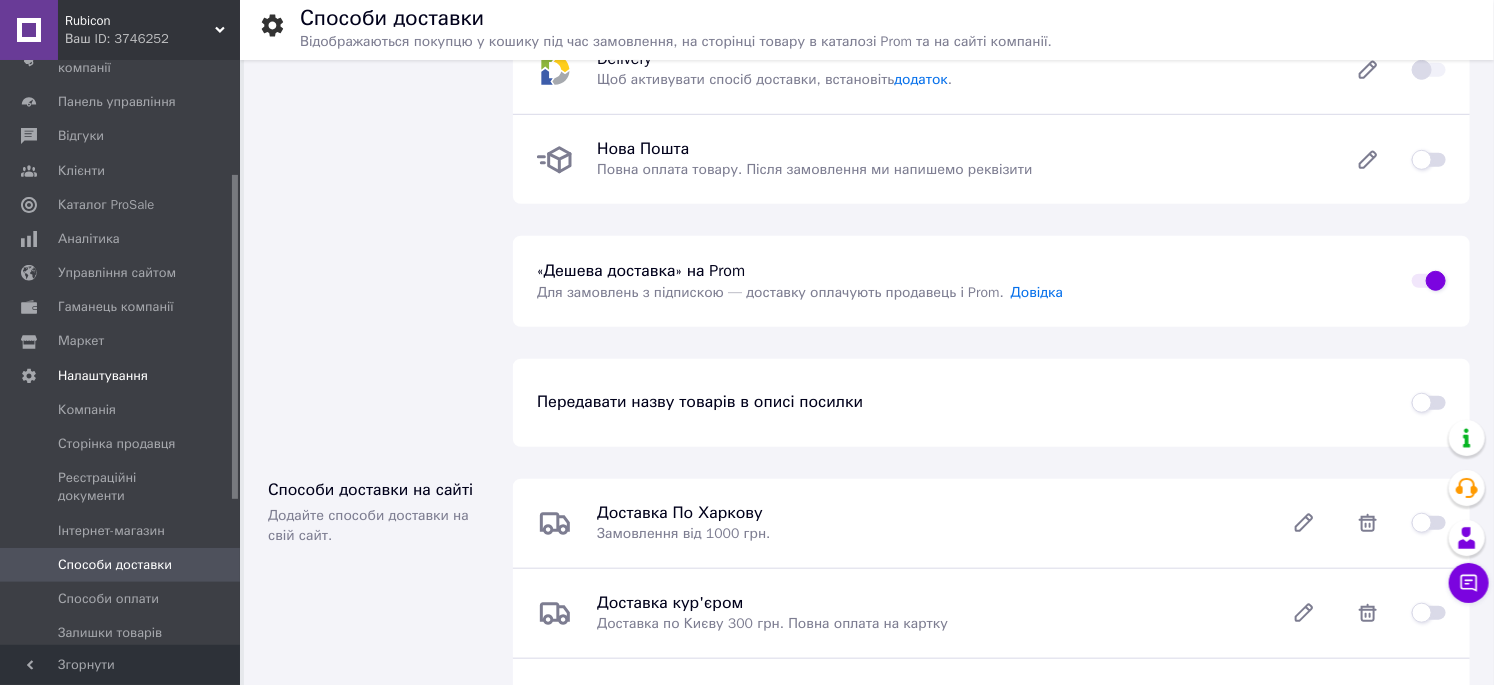 scroll, scrollTop: 555, scrollLeft: 0, axis: vertical 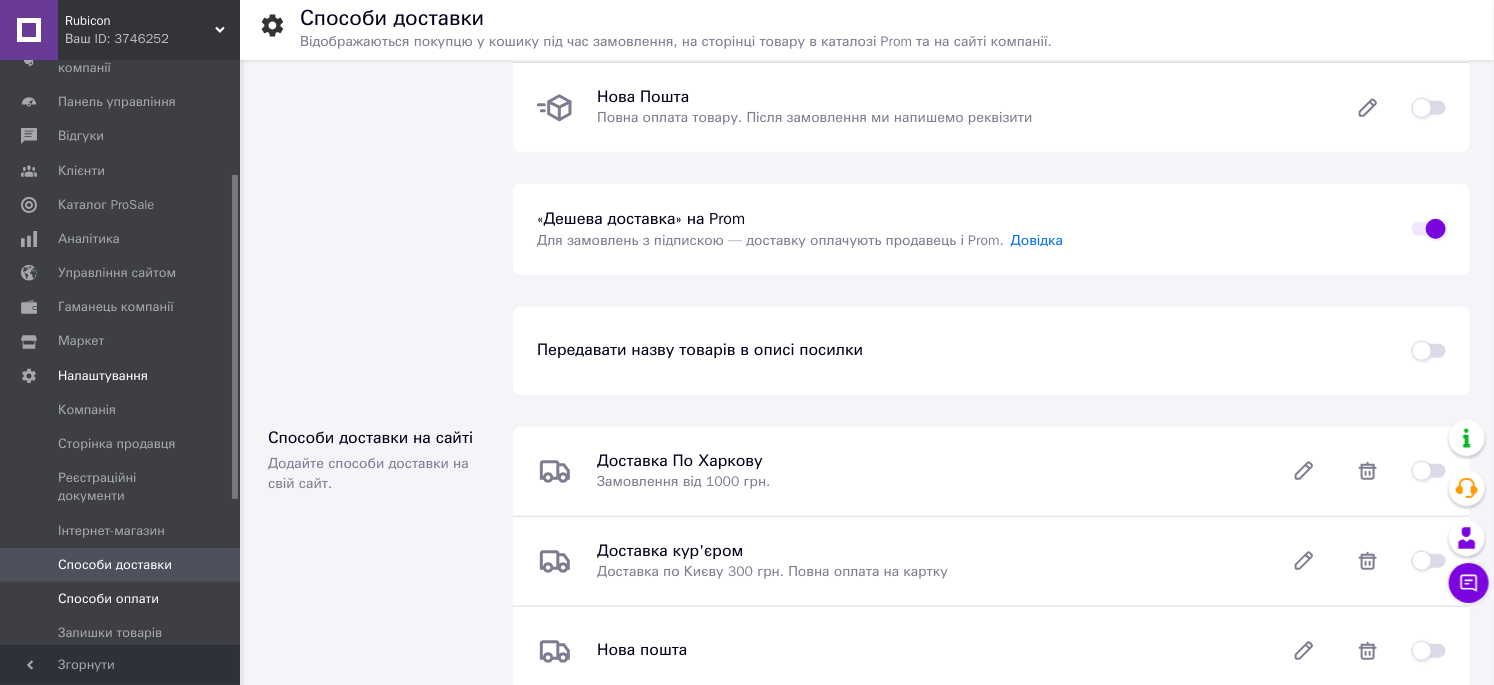 click on "Способи оплати" at bounding box center (108, 599) 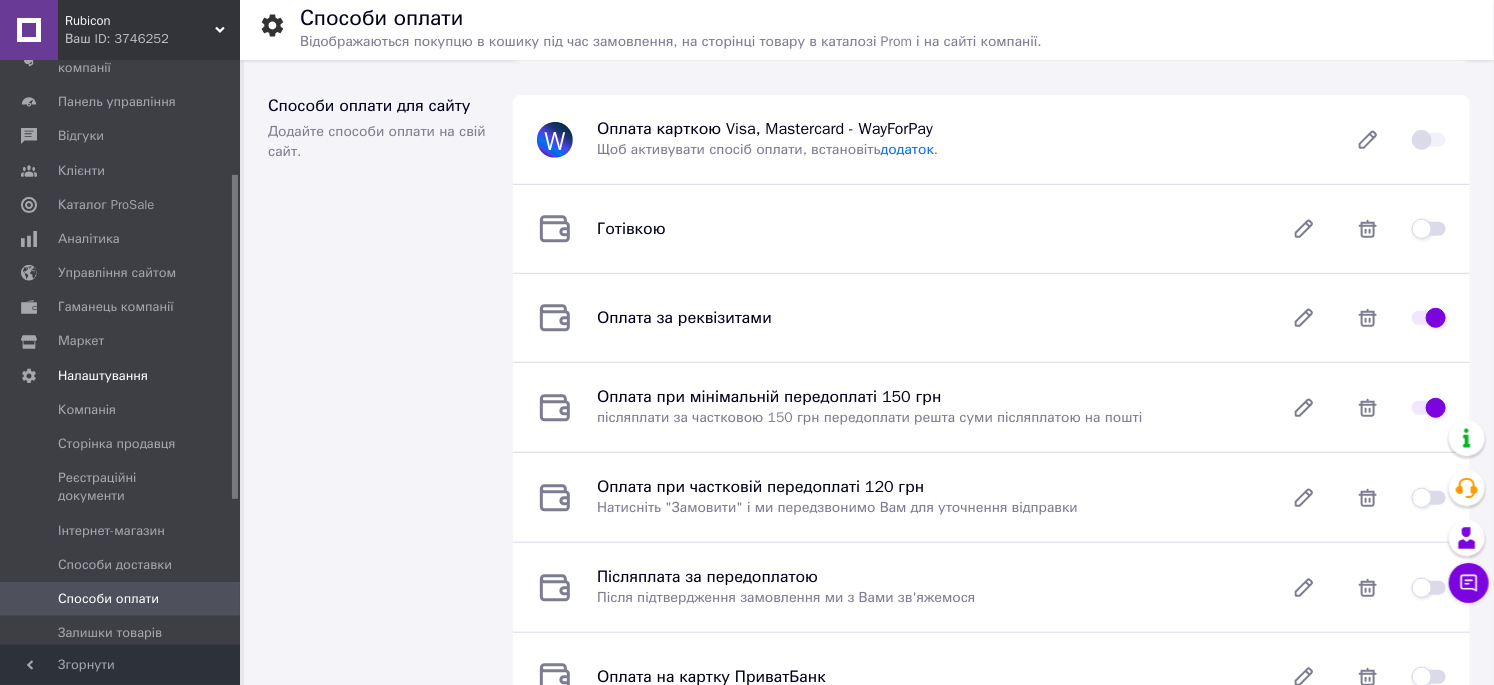 scroll, scrollTop: 444, scrollLeft: 0, axis: vertical 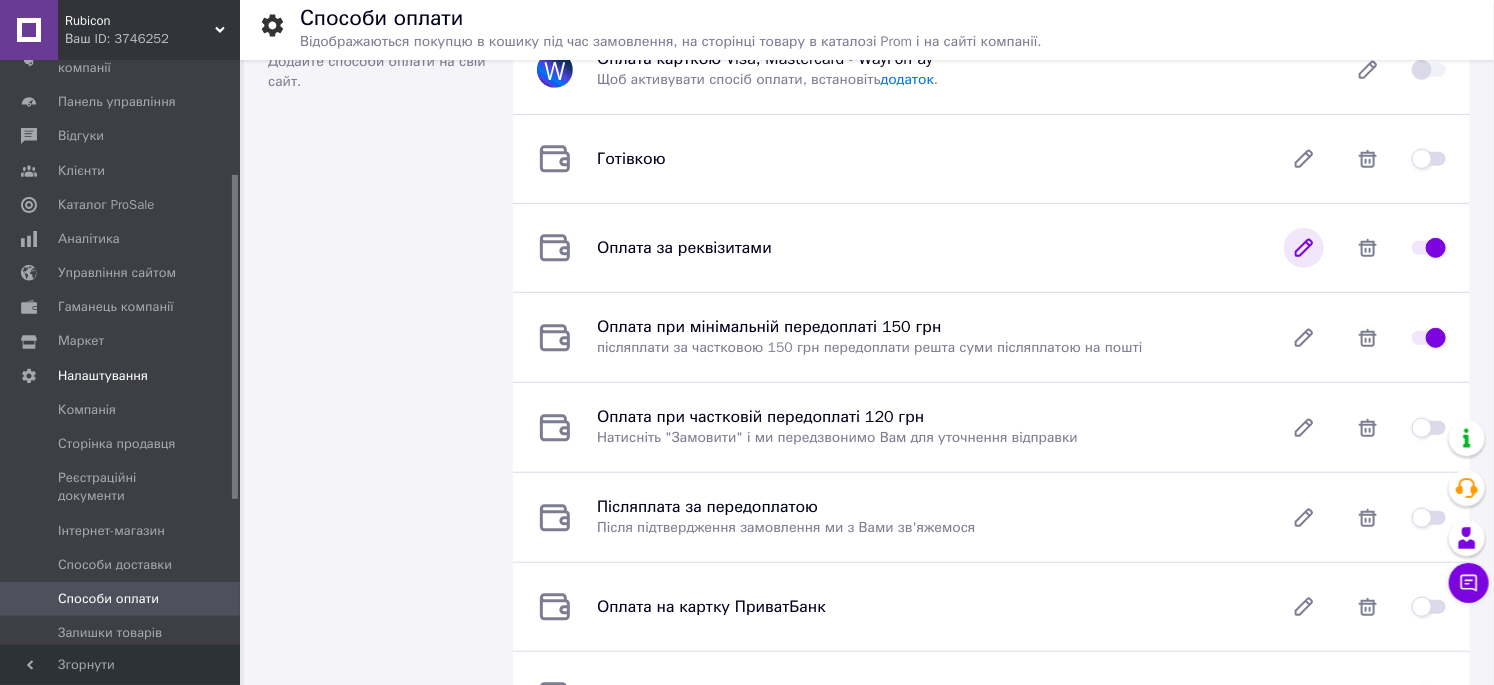 click 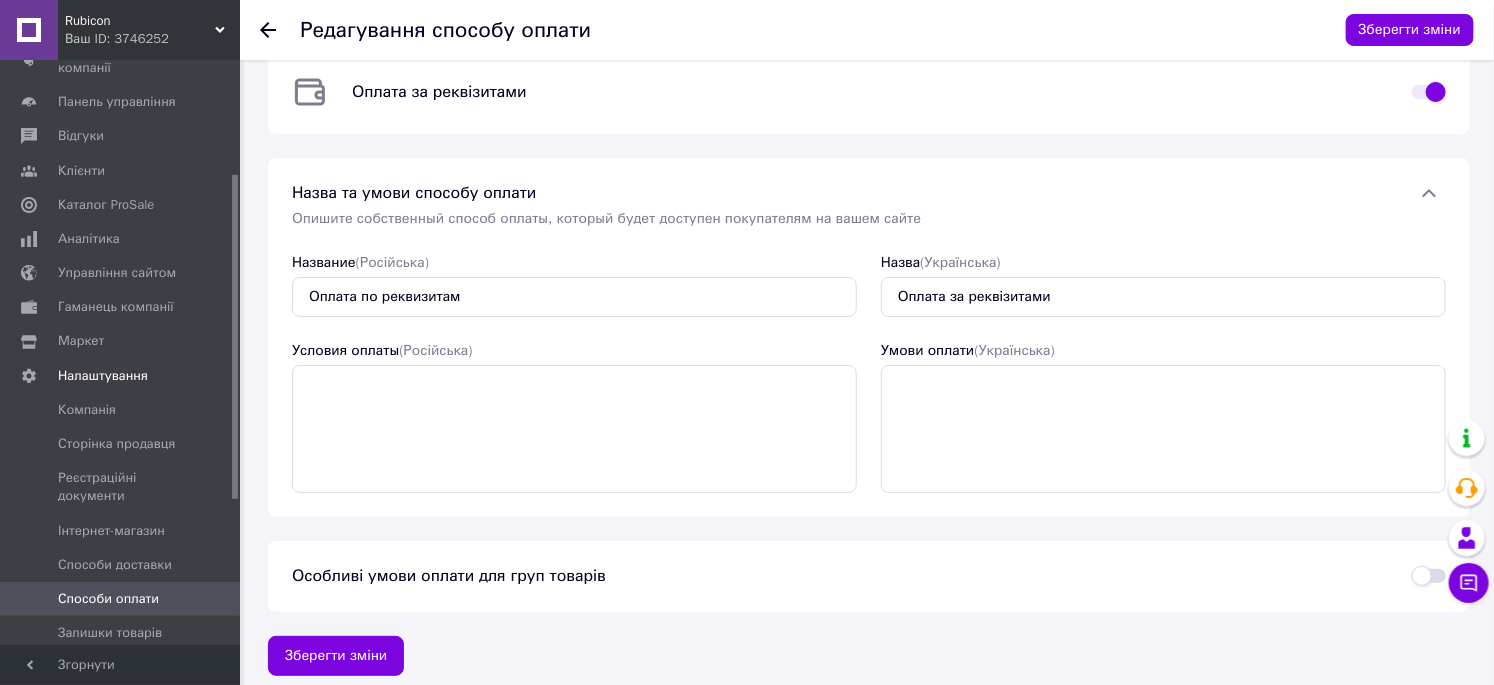 scroll, scrollTop: 48, scrollLeft: 0, axis: vertical 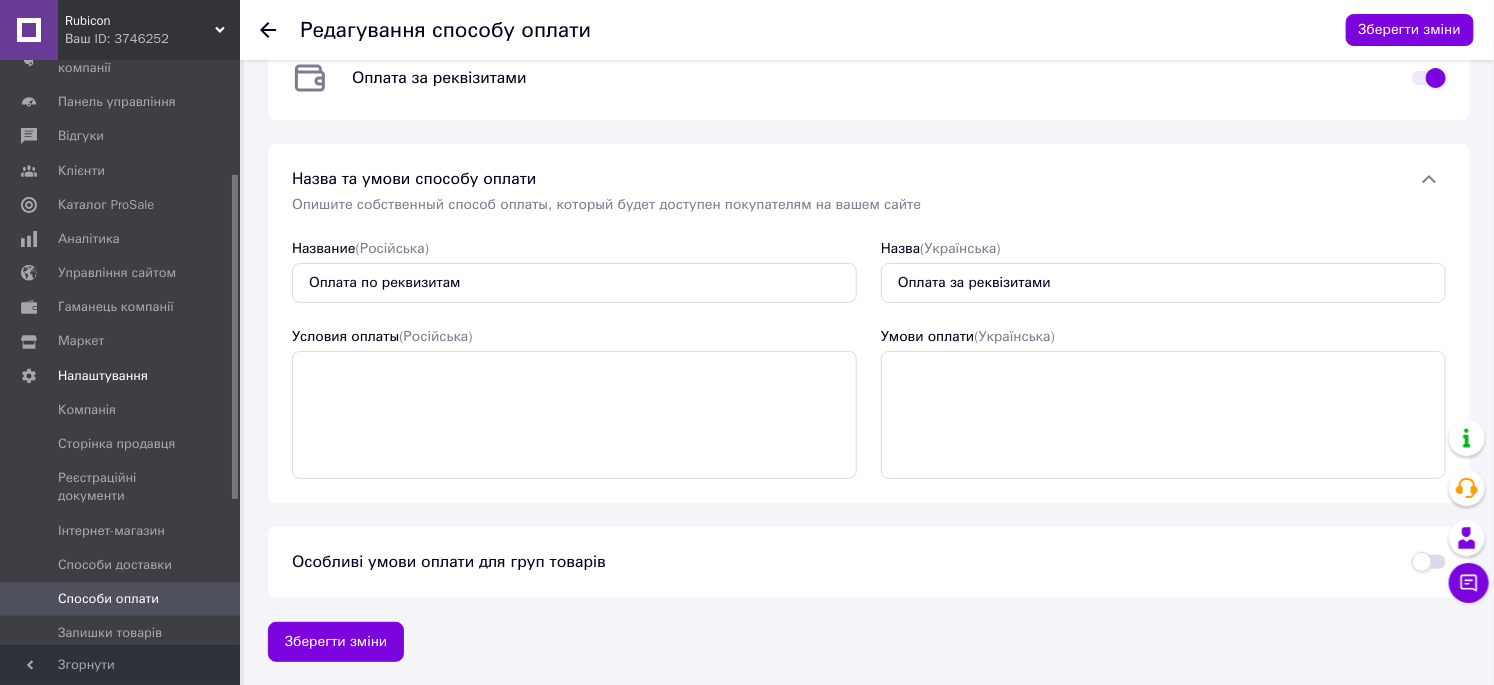 click on "Способи оплати" at bounding box center (108, 599) 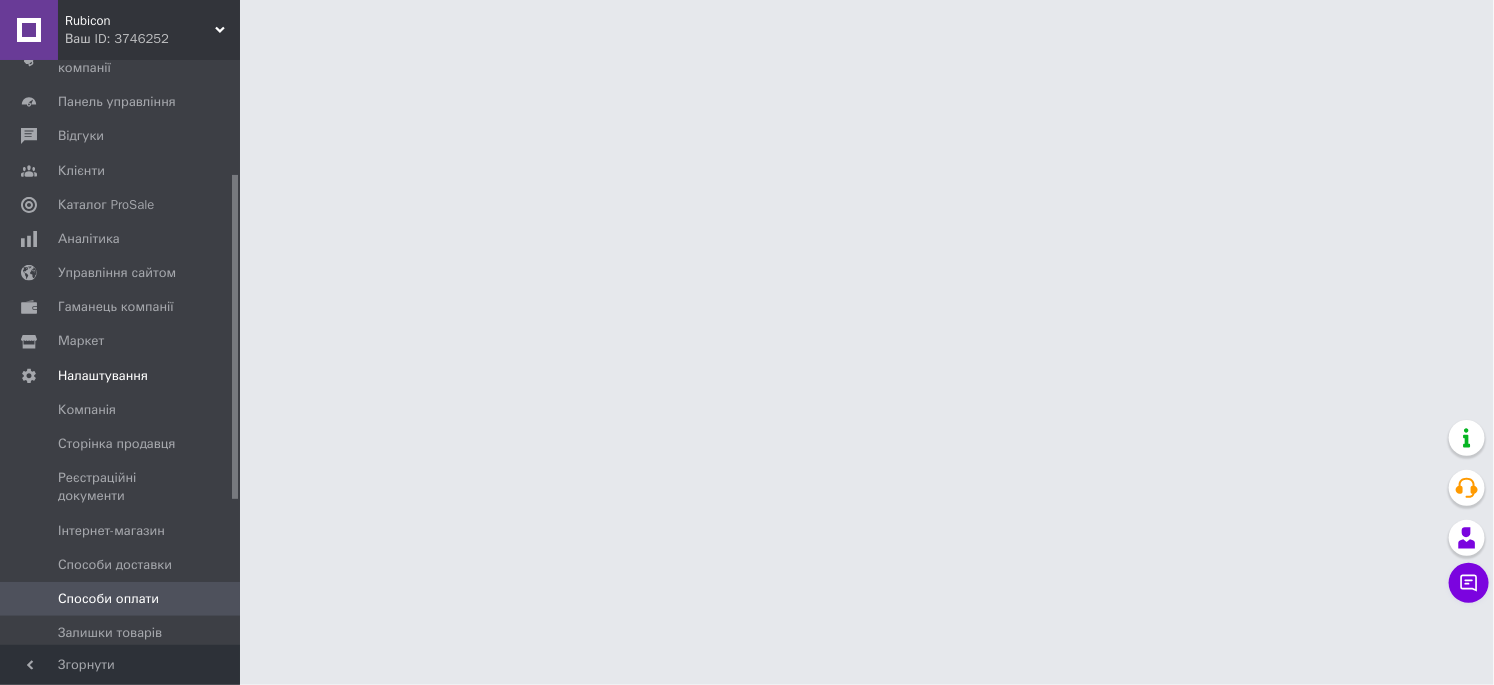 scroll, scrollTop: 0, scrollLeft: 0, axis: both 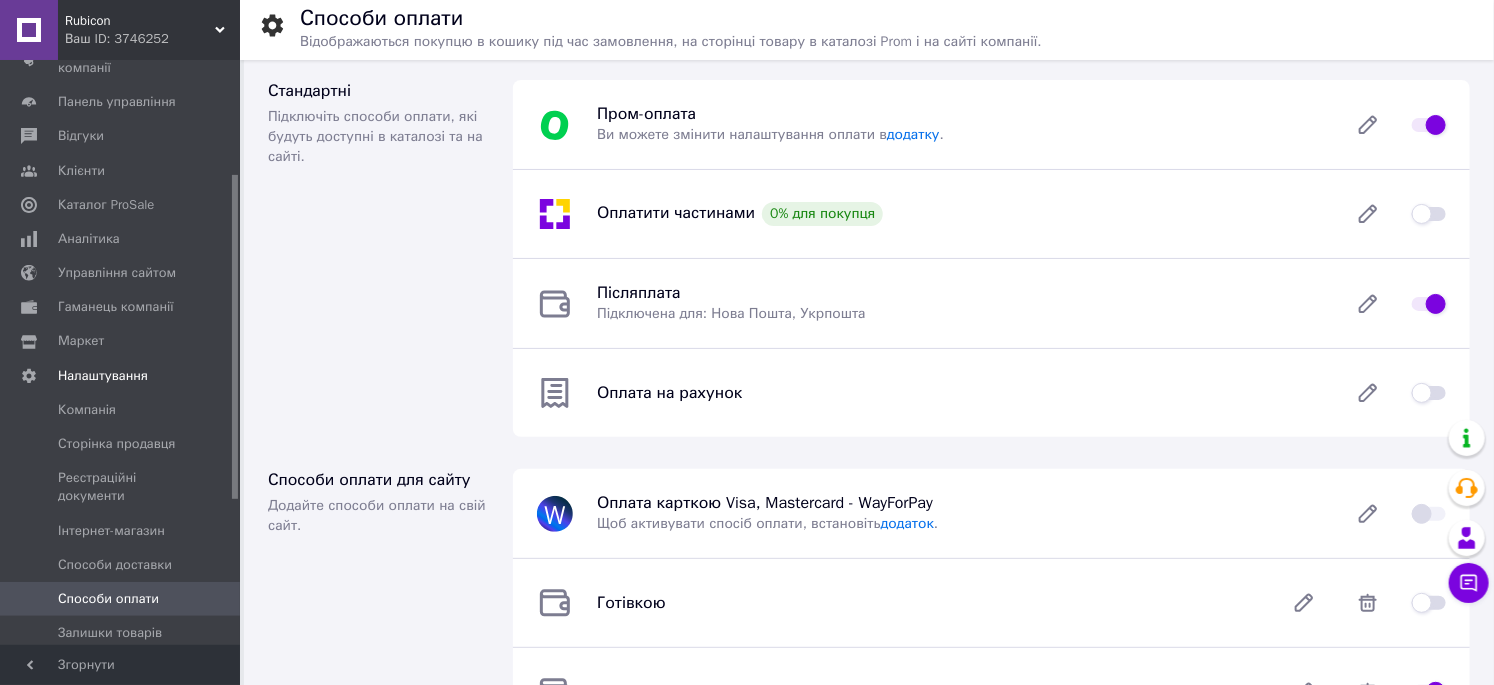 click at bounding box center (1429, 393) 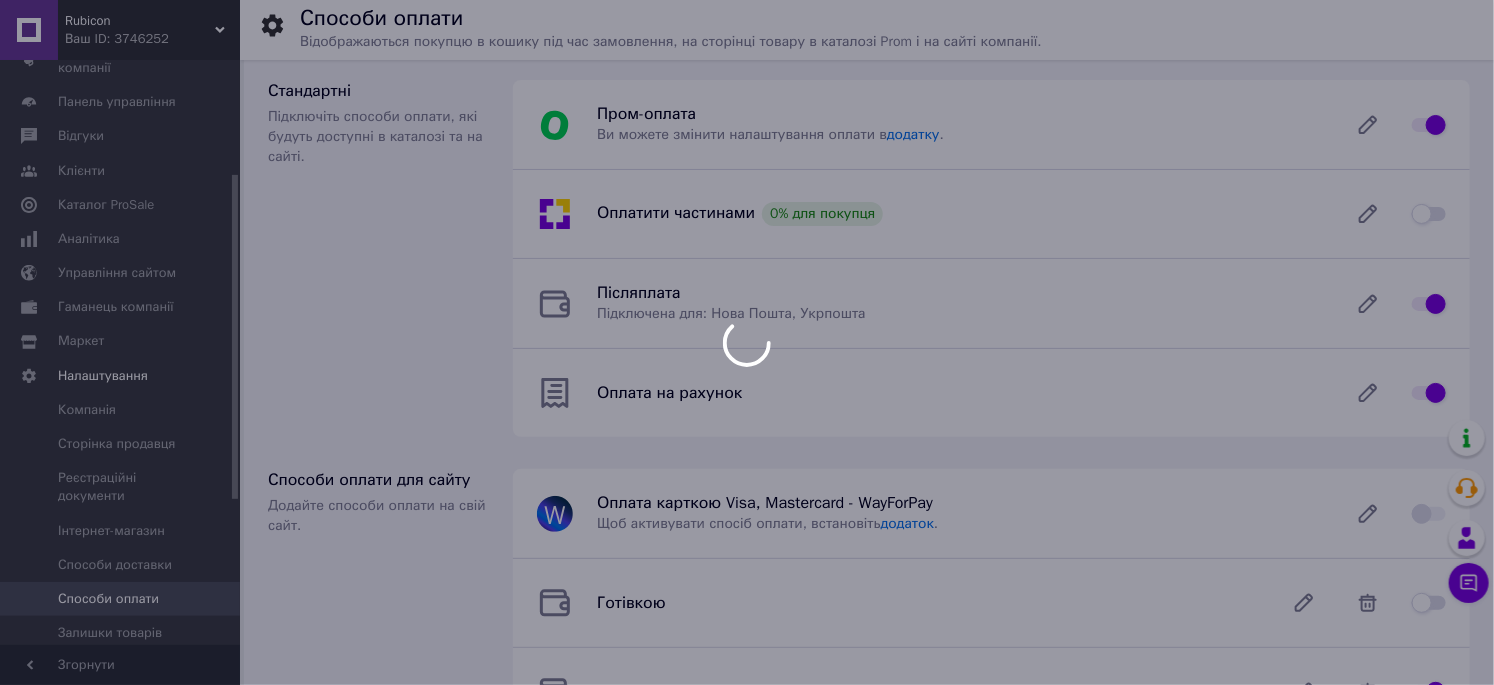 checkbox on "false" 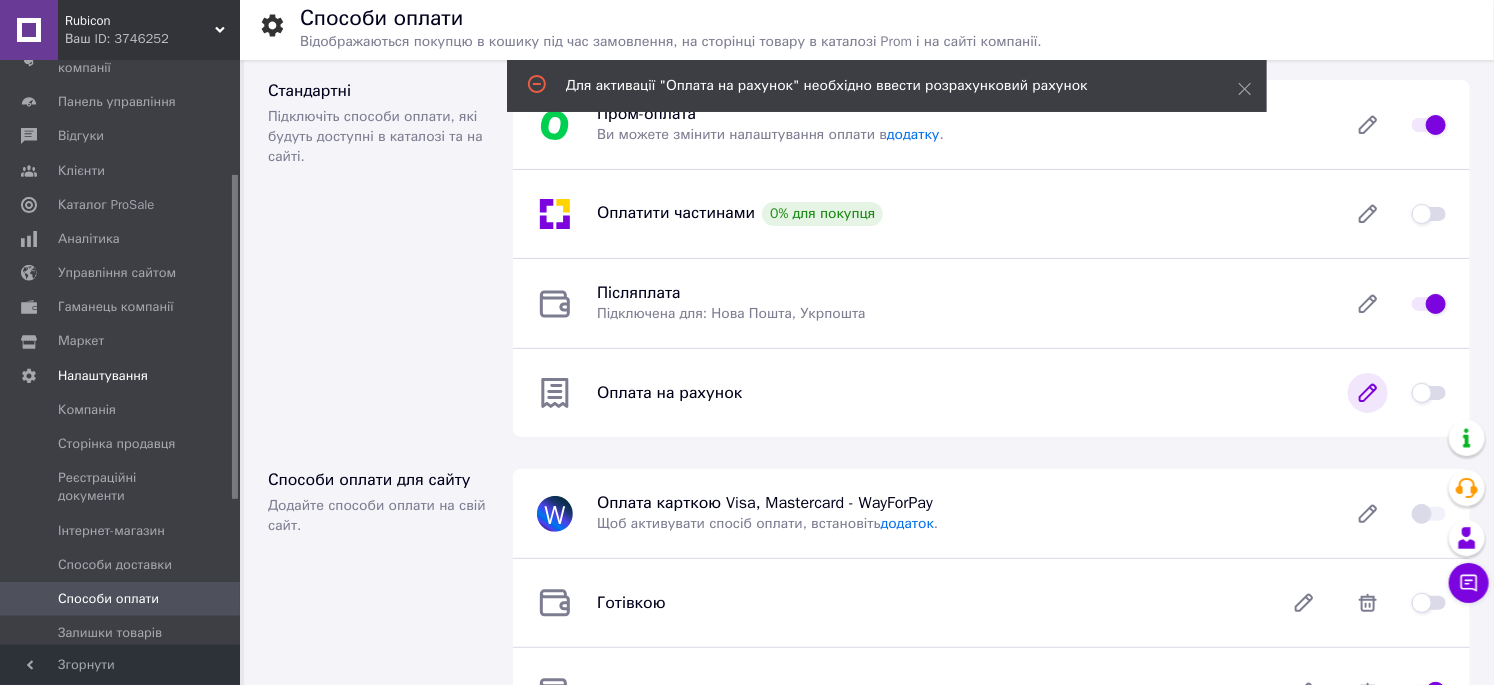 click 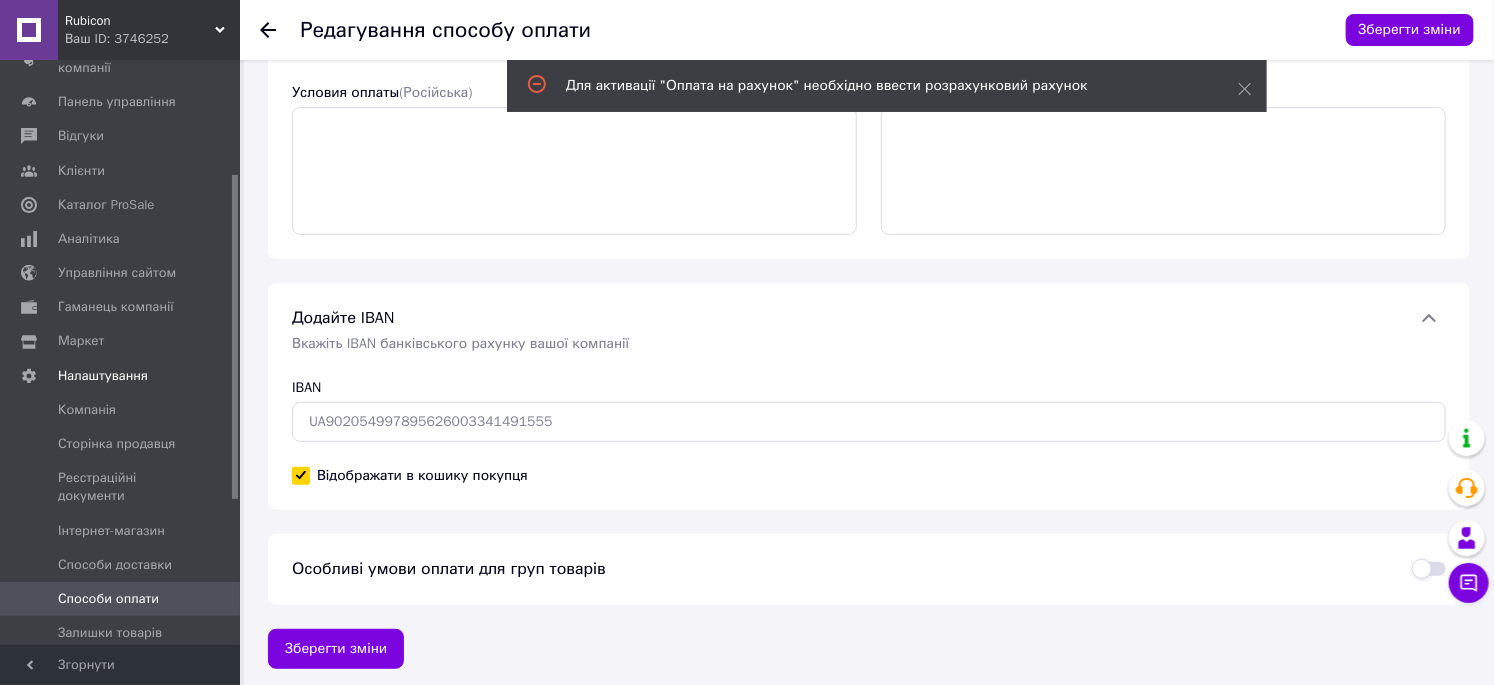 scroll, scrollTop: 187, scrollLeft: 0, axis: vertical 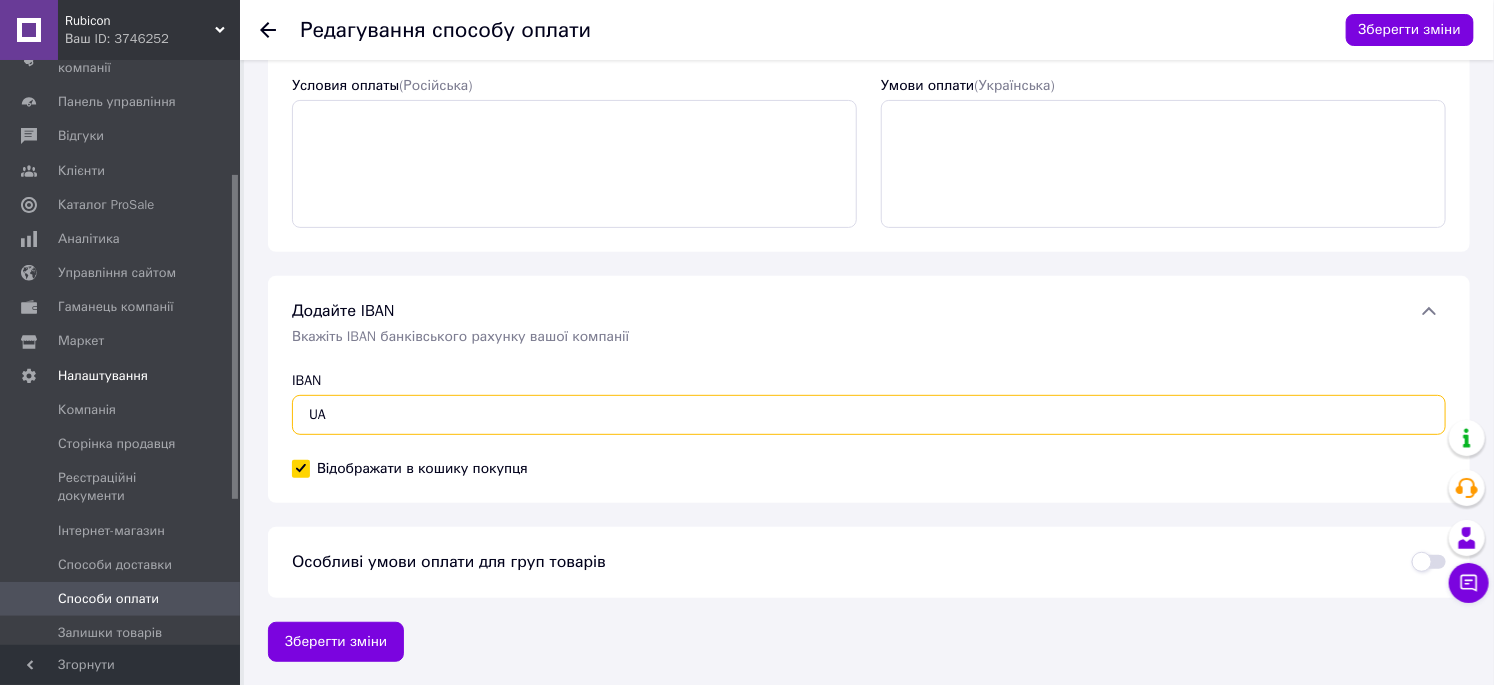 click on "UA" at bounding box center (869, 415) 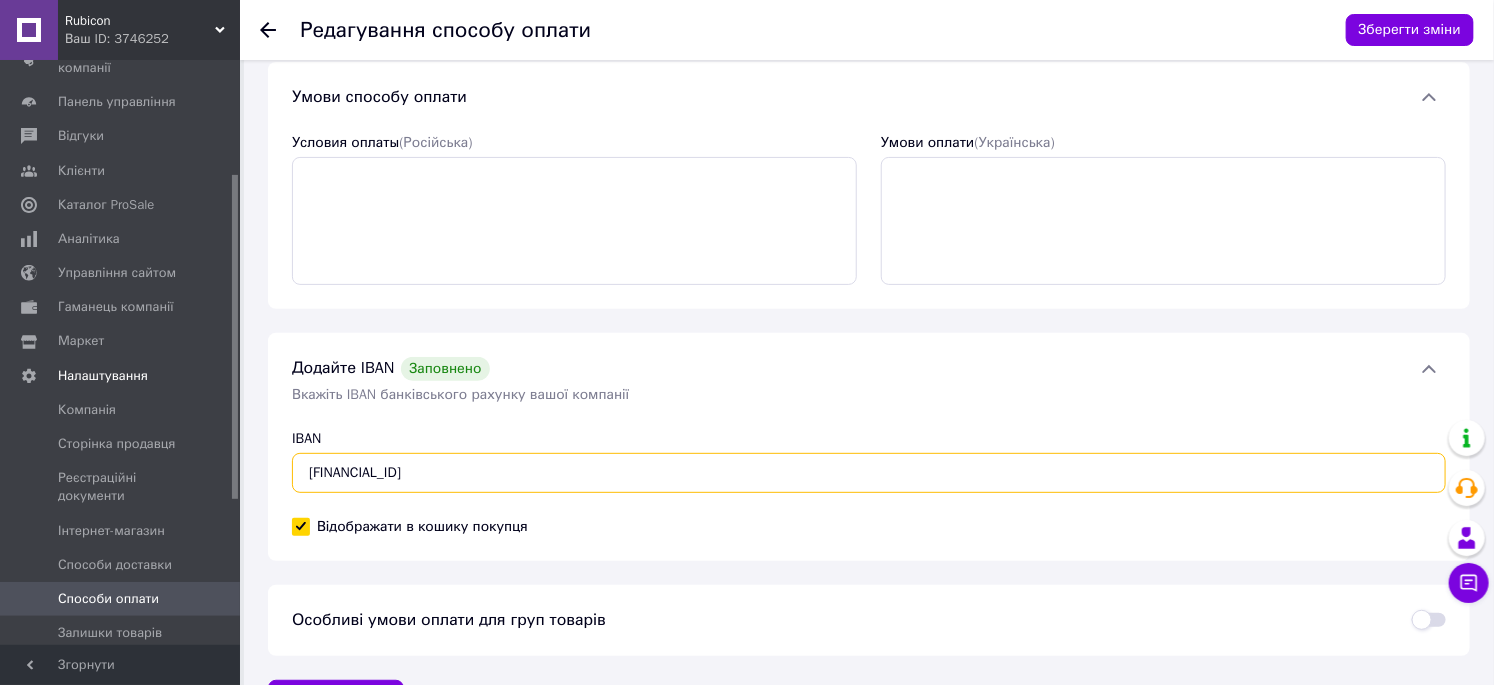 scroll, scrollTop: 188, scrollLeft: 0, axis: vertical 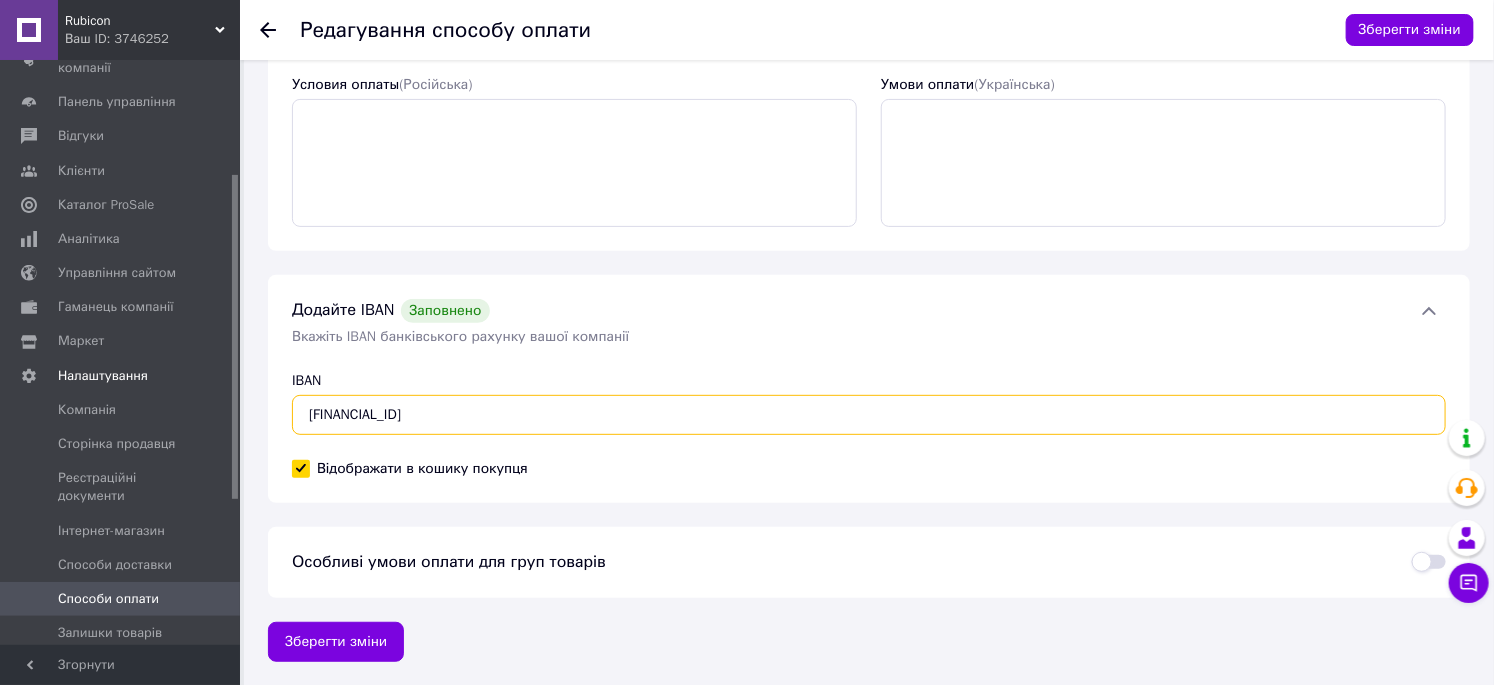 type on "[FINANCIAL_ID]" 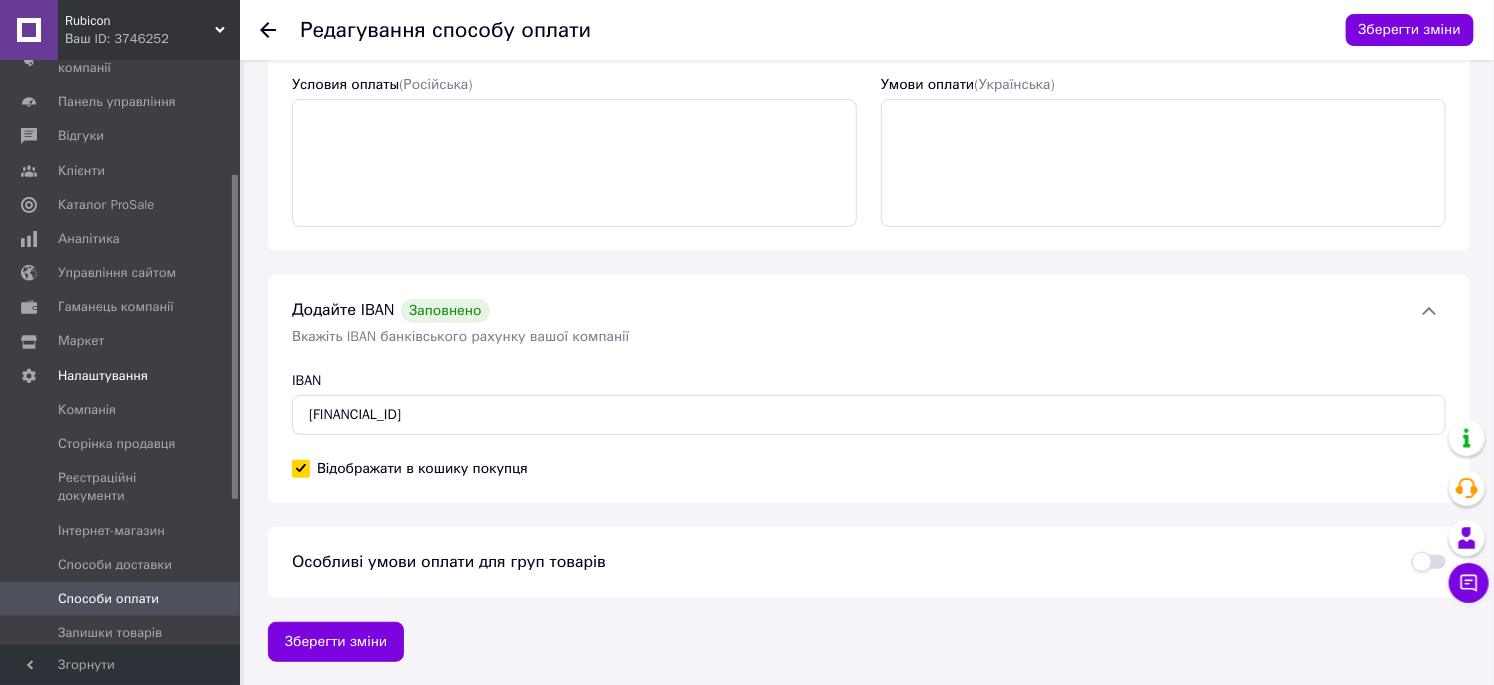 click at bounding box center (1429, 562) 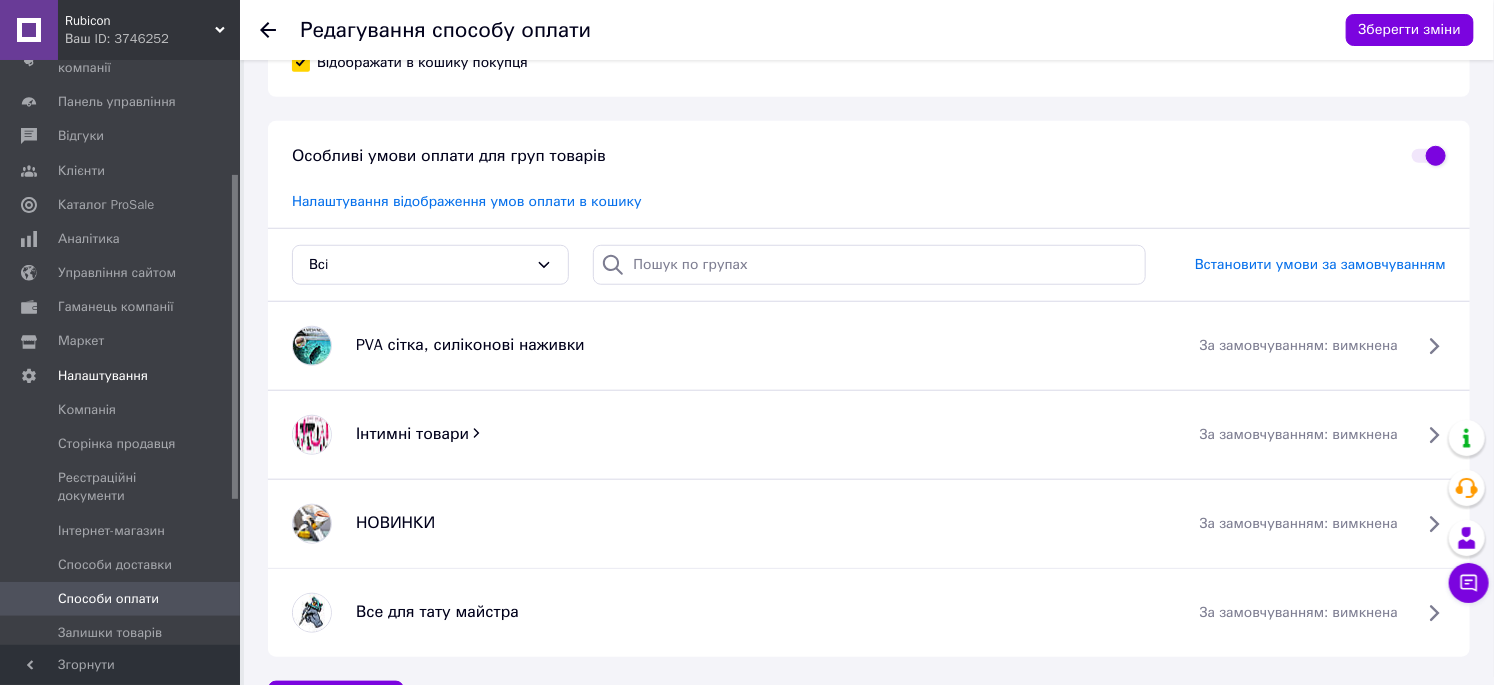 scroll, scrollTop: 633, scrollLeft: 0, axis: vertical 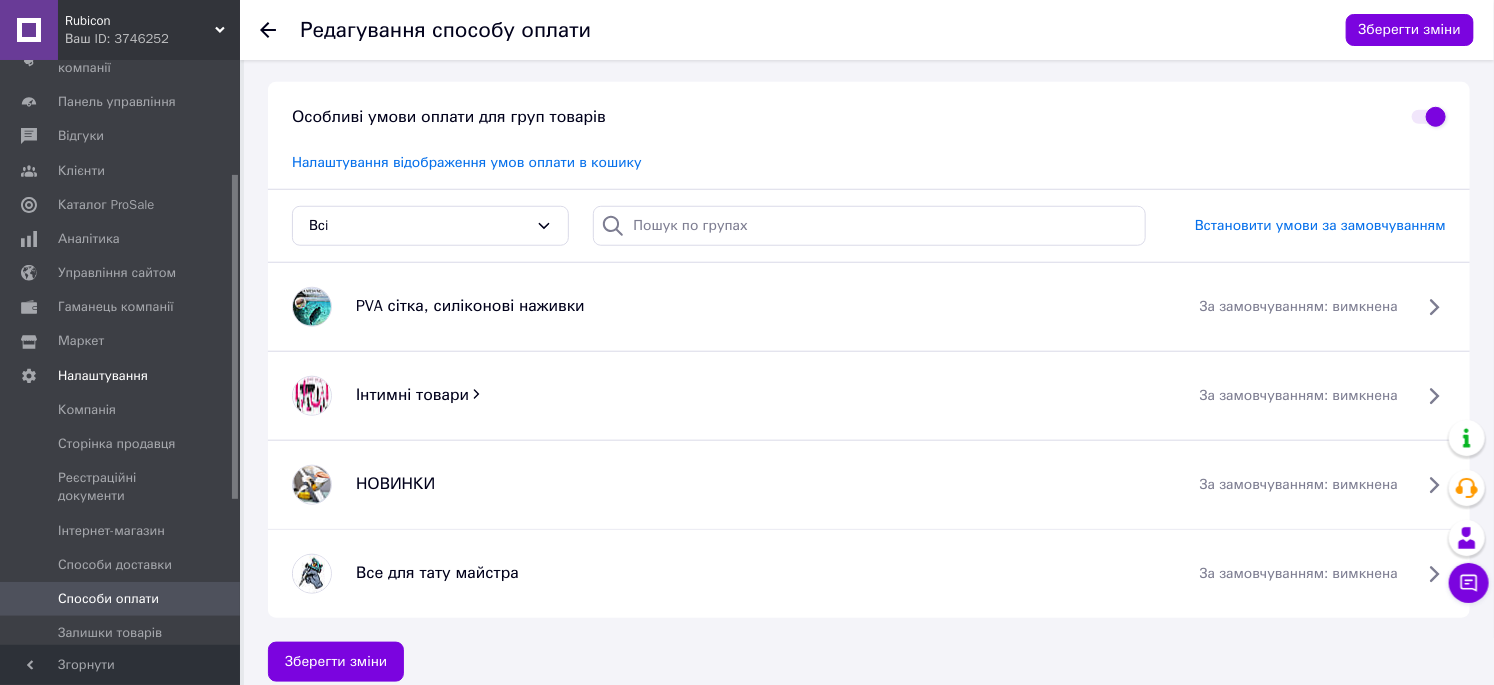 click at bounding box center (1429, 117) 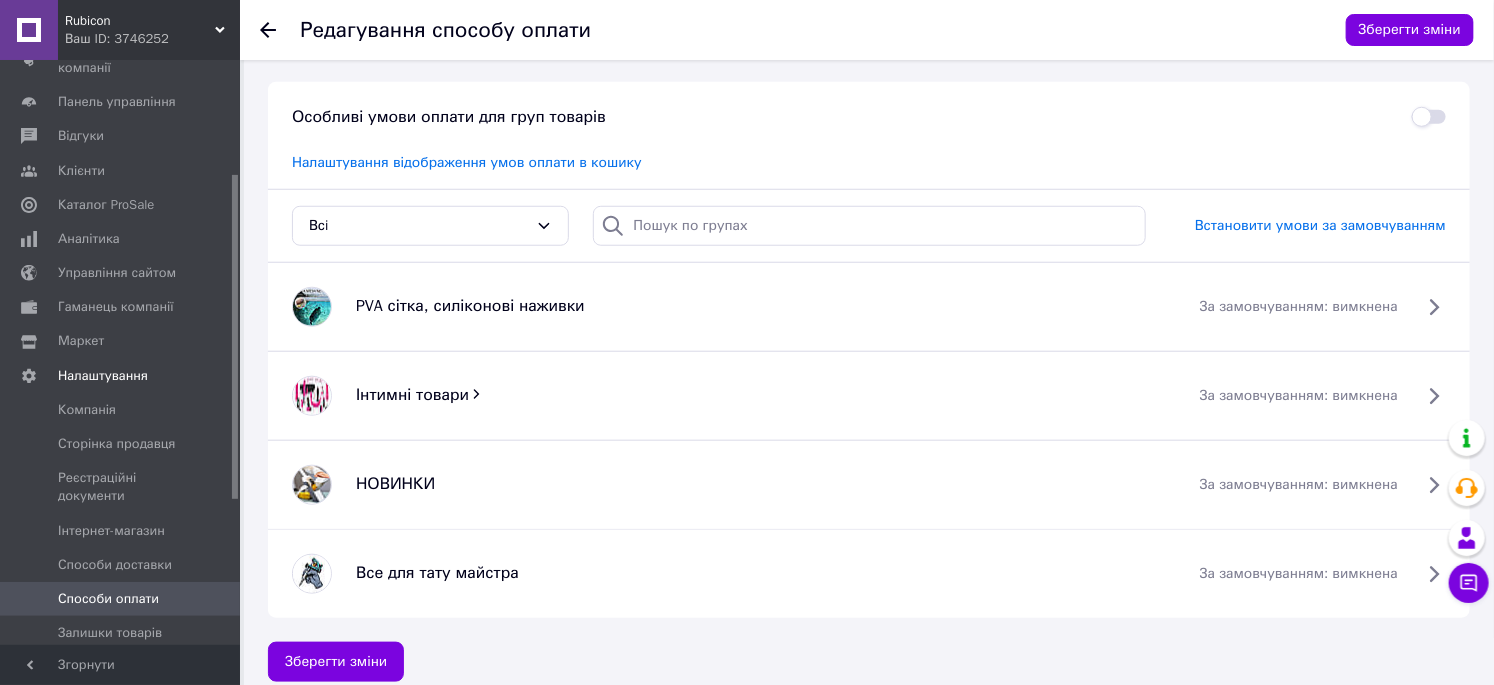 checkbox on "false" 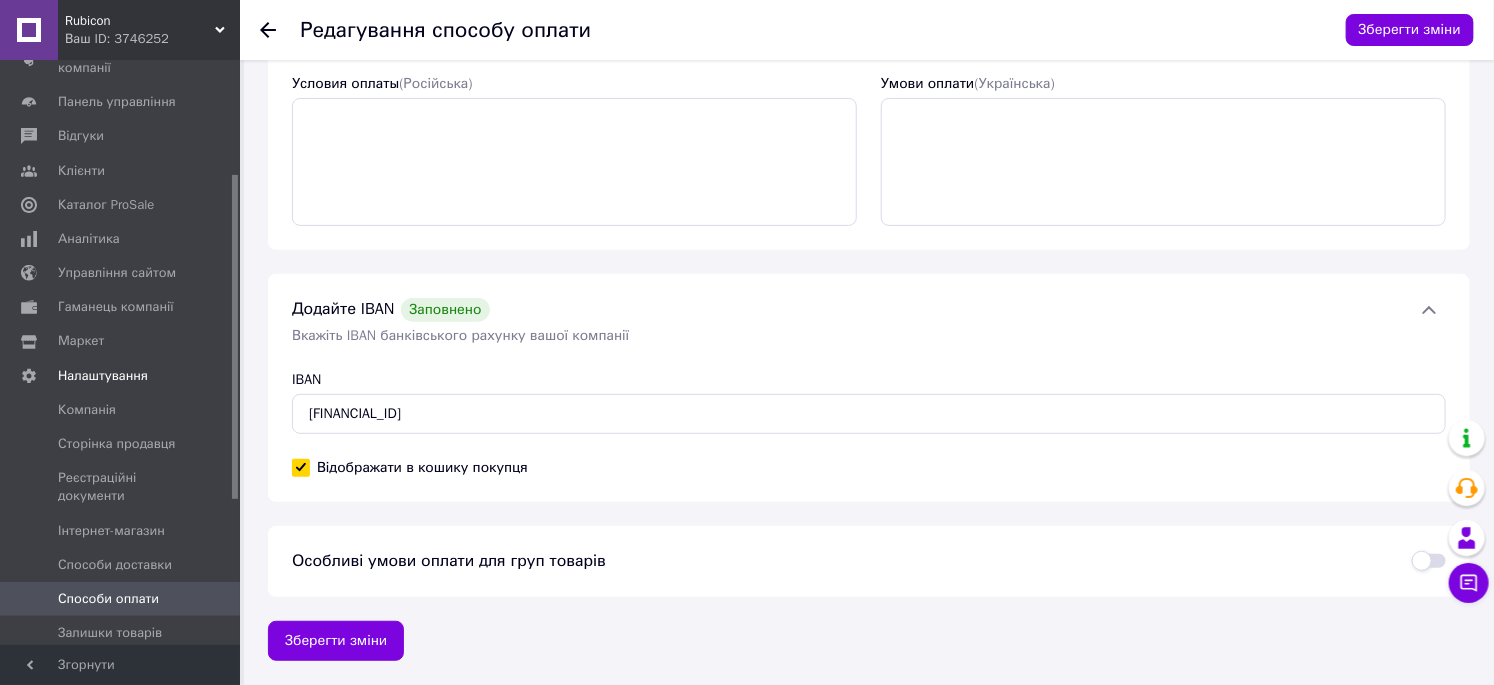 scroll, scrollTop: 188, scrollLeft: 0, axis: vertical 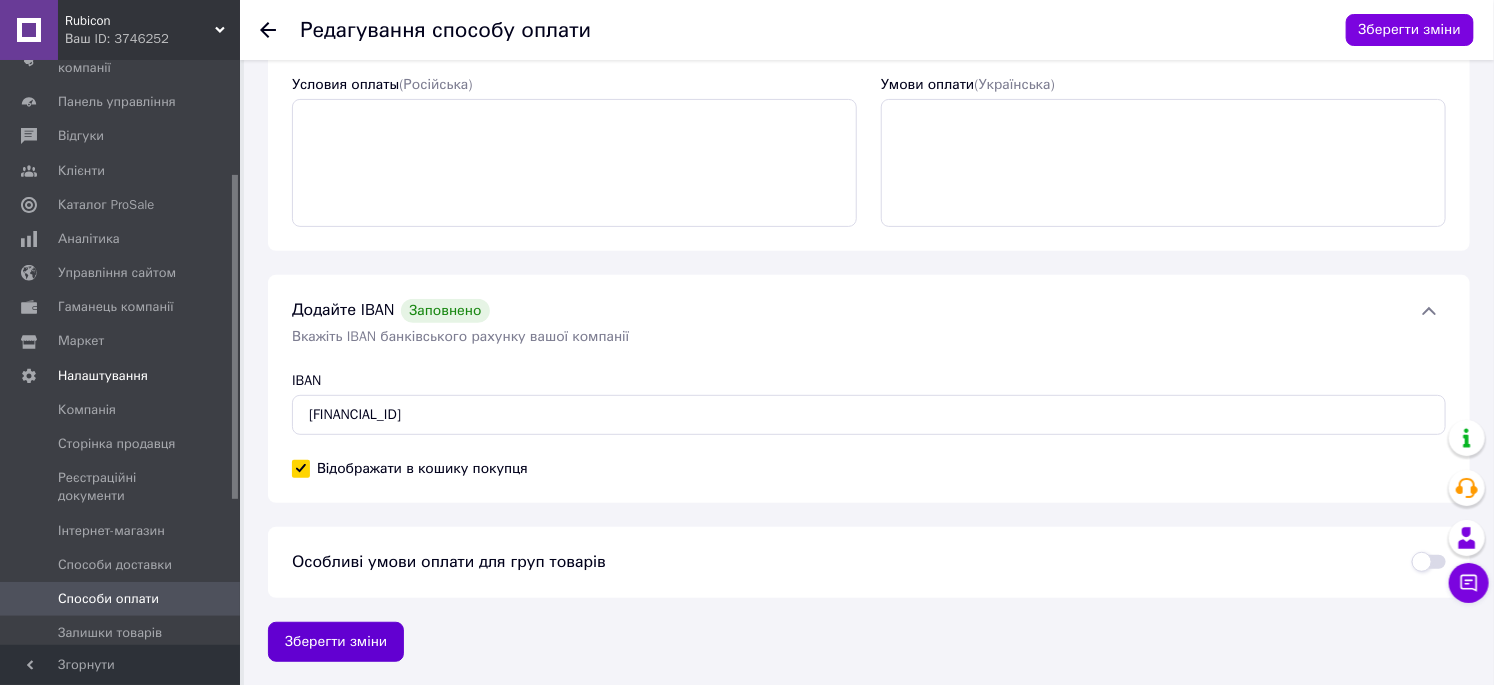 click on "Зберегти зміни" at bounding box center [336, 642] 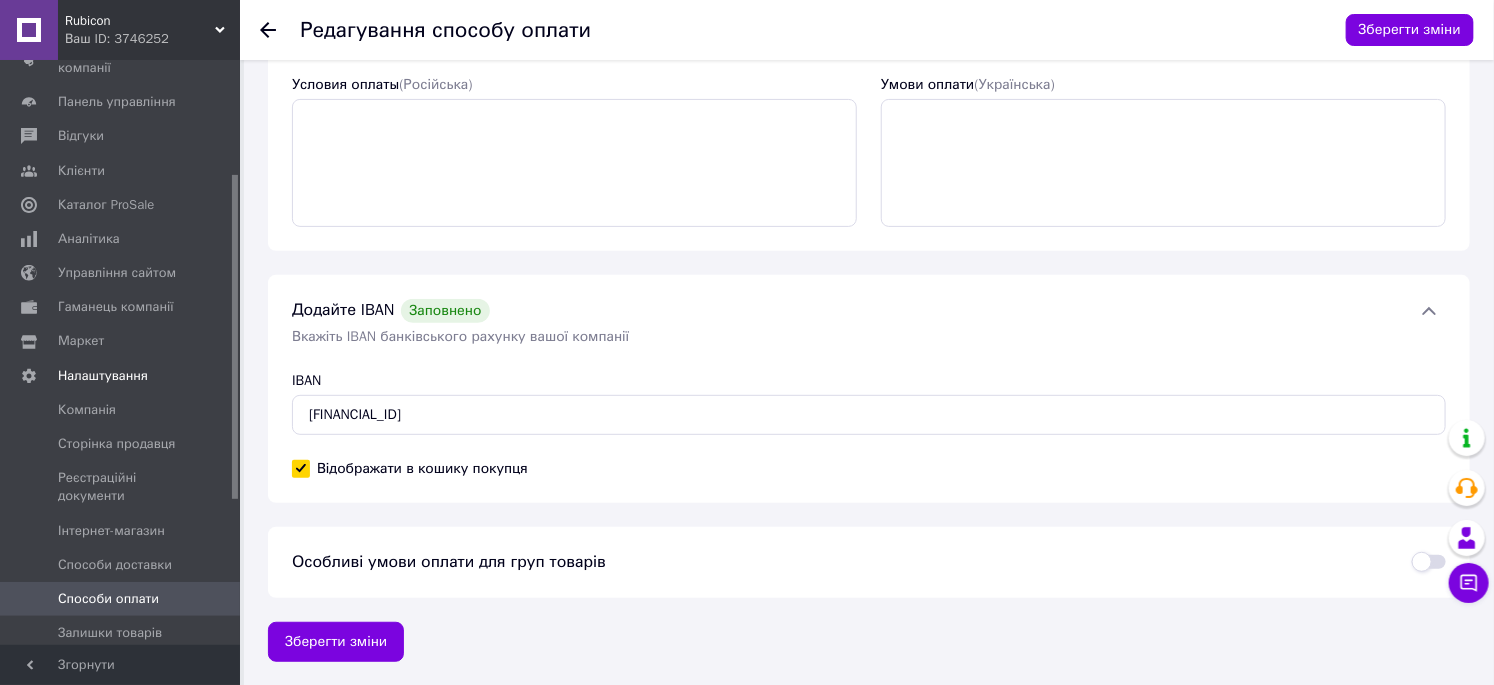 click on "Способи оплати" at bounding box center (108, 599) 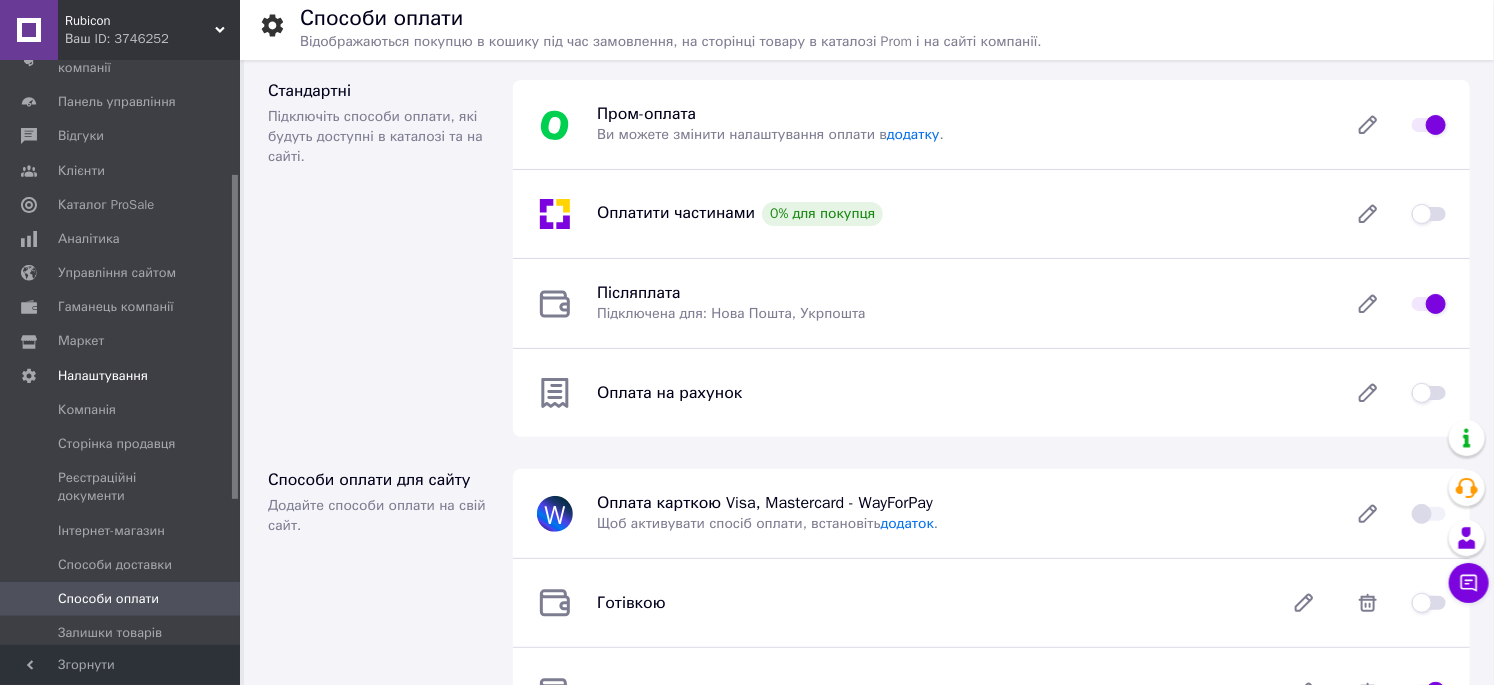 click at bounding box center [1429, 393] 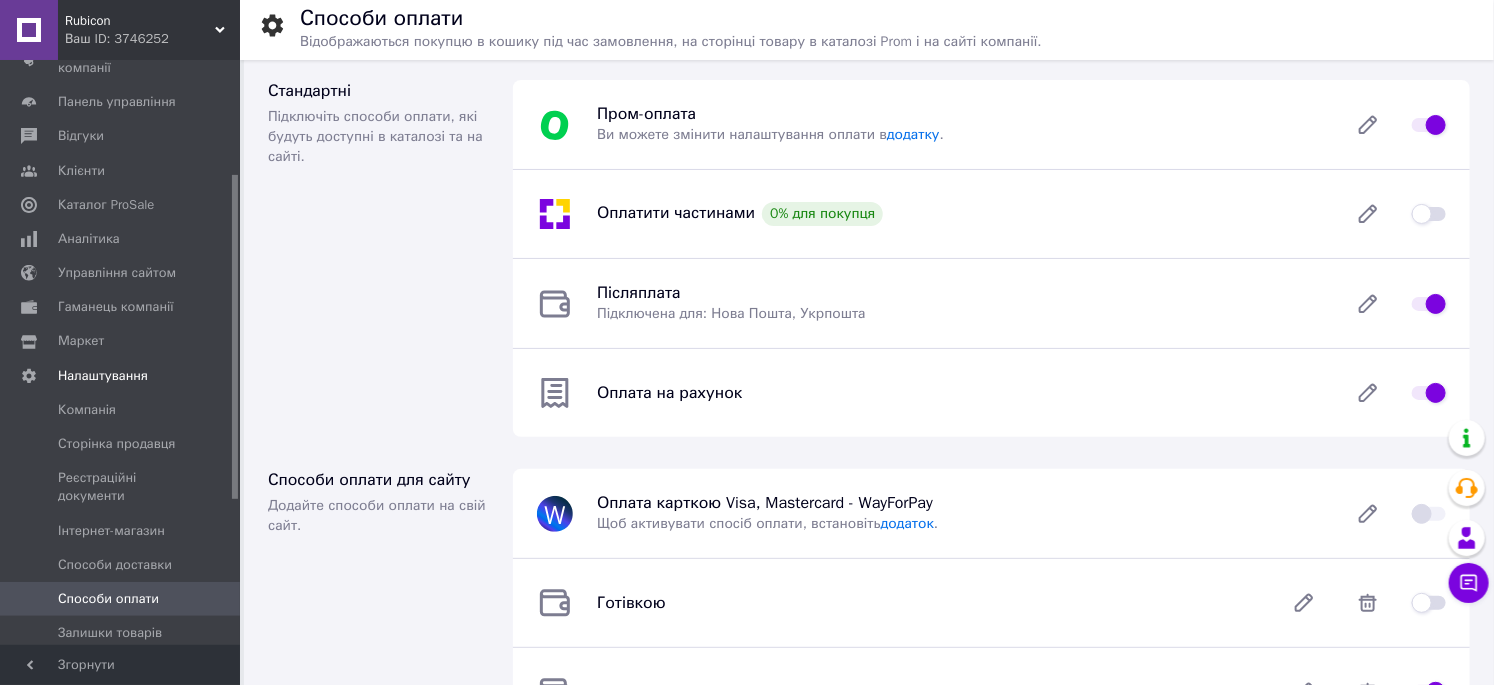 checkbox on "true" 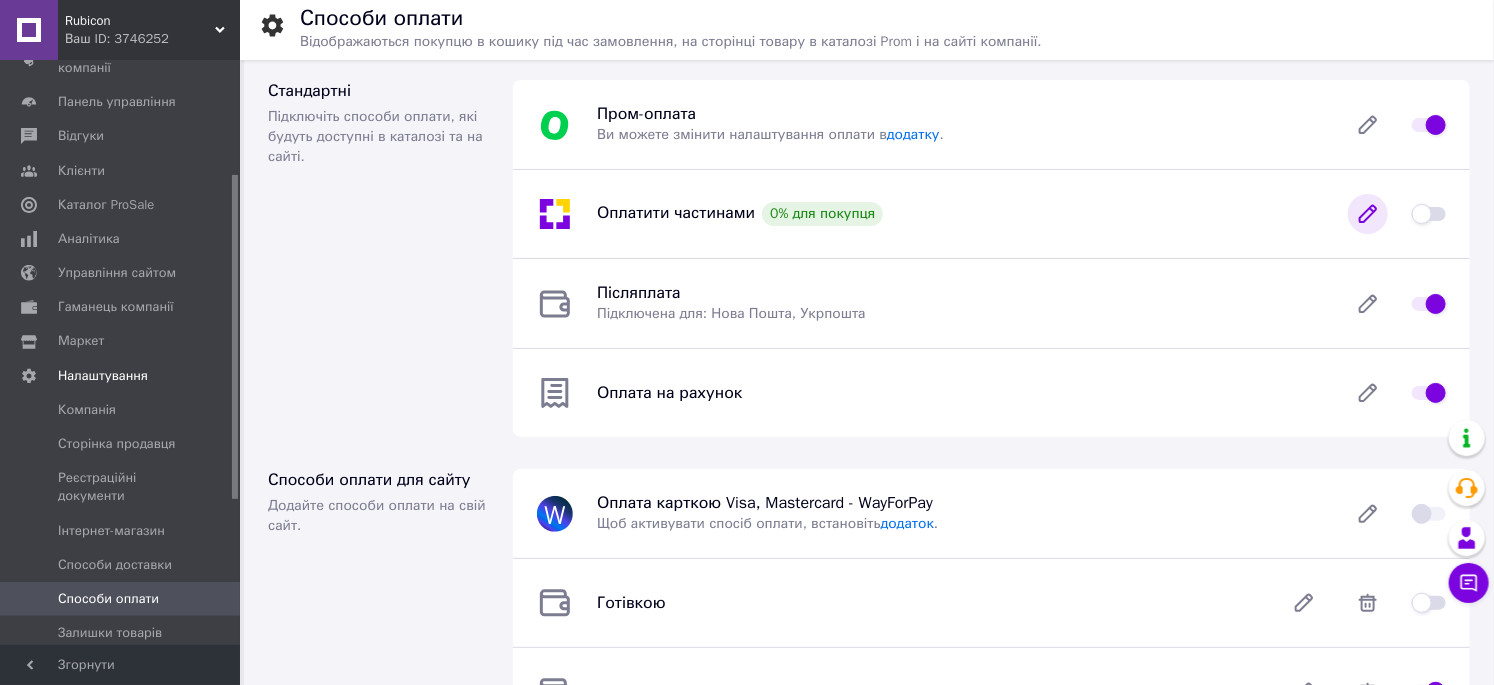 click 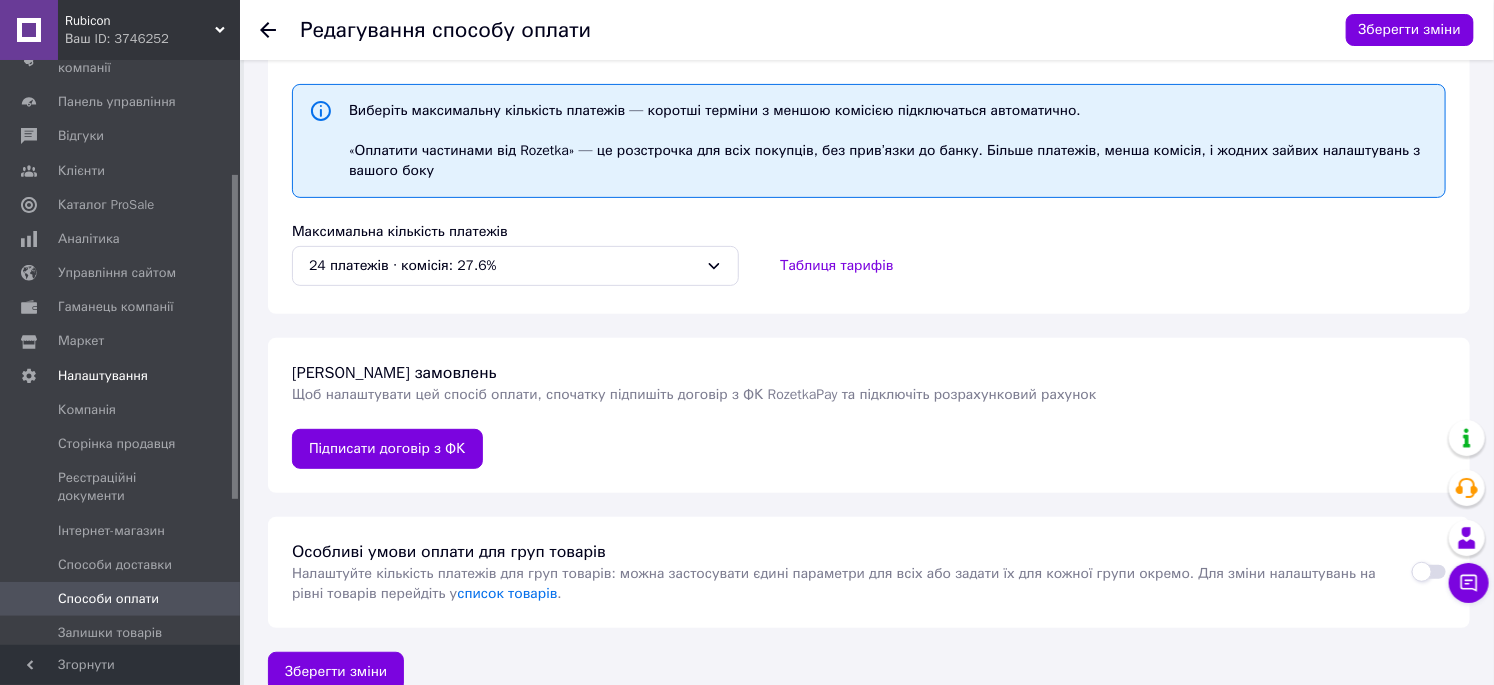 scroll, scrollTop: 217, scrollLeft: 0, axis: vertical 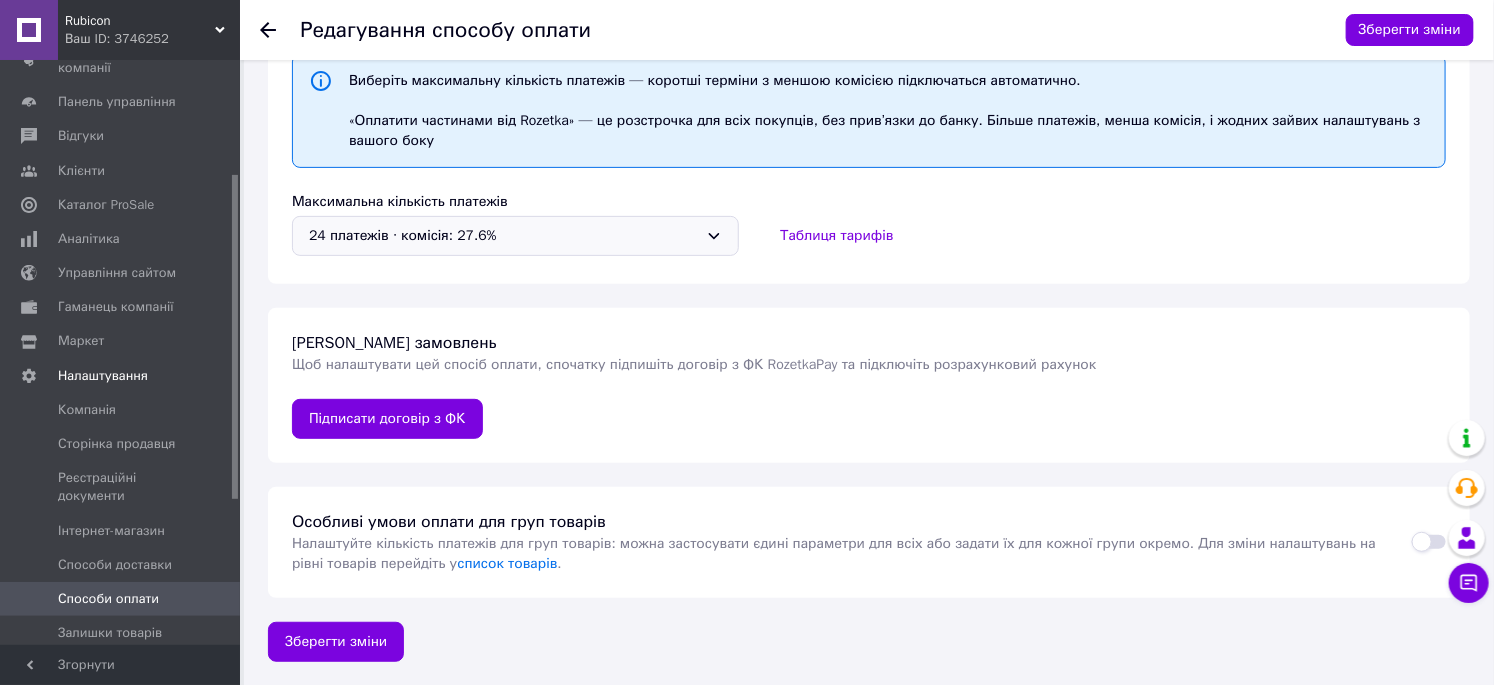 click 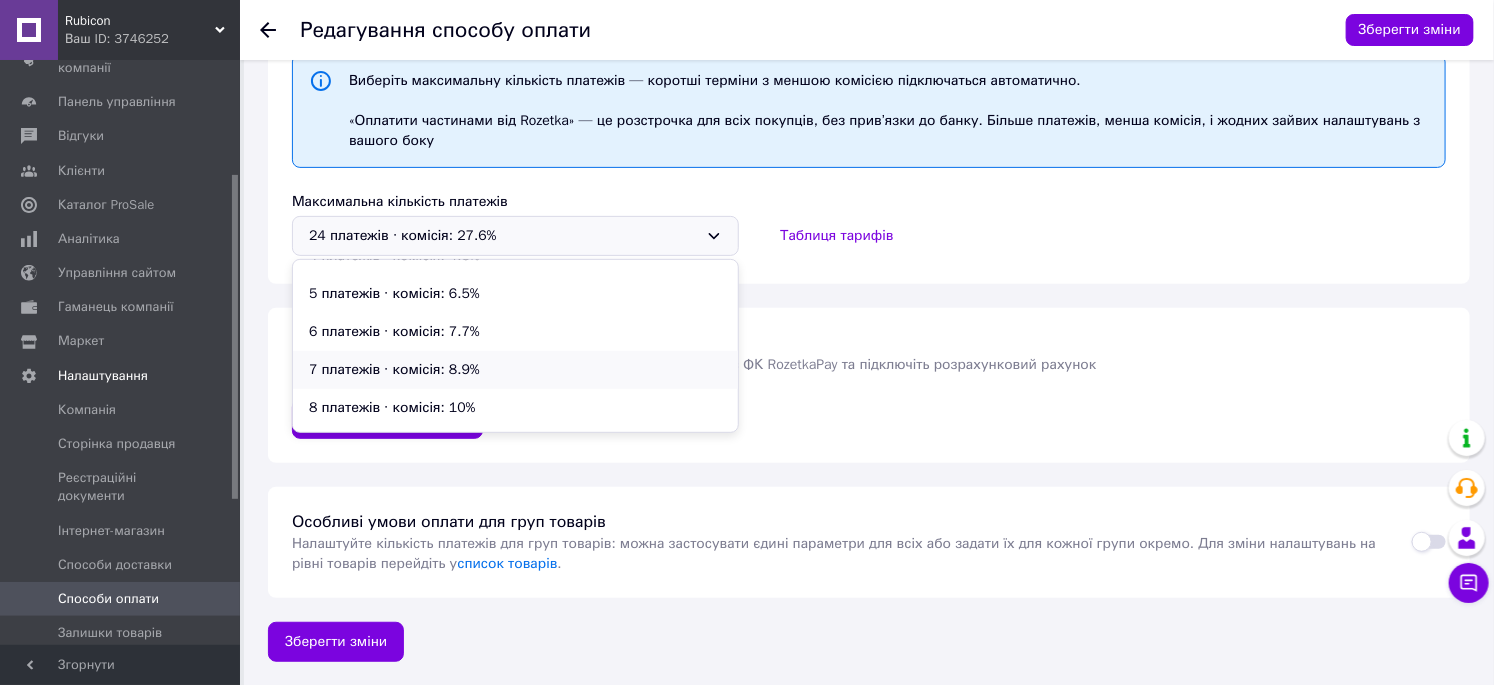 scroll, scrollTop: 0, scrollLeft: 0, axis: both 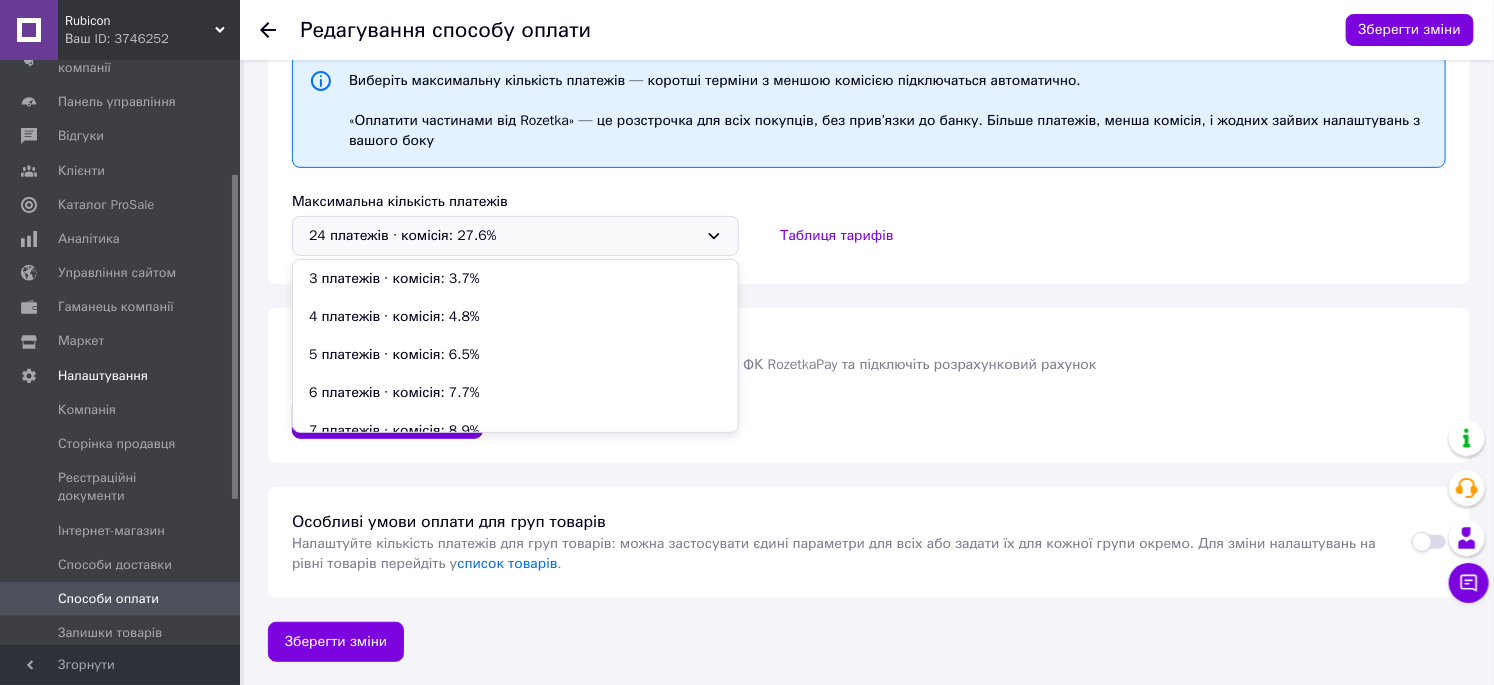 click on "Максимальна кількість платежів" at bounding box center (869, 202) 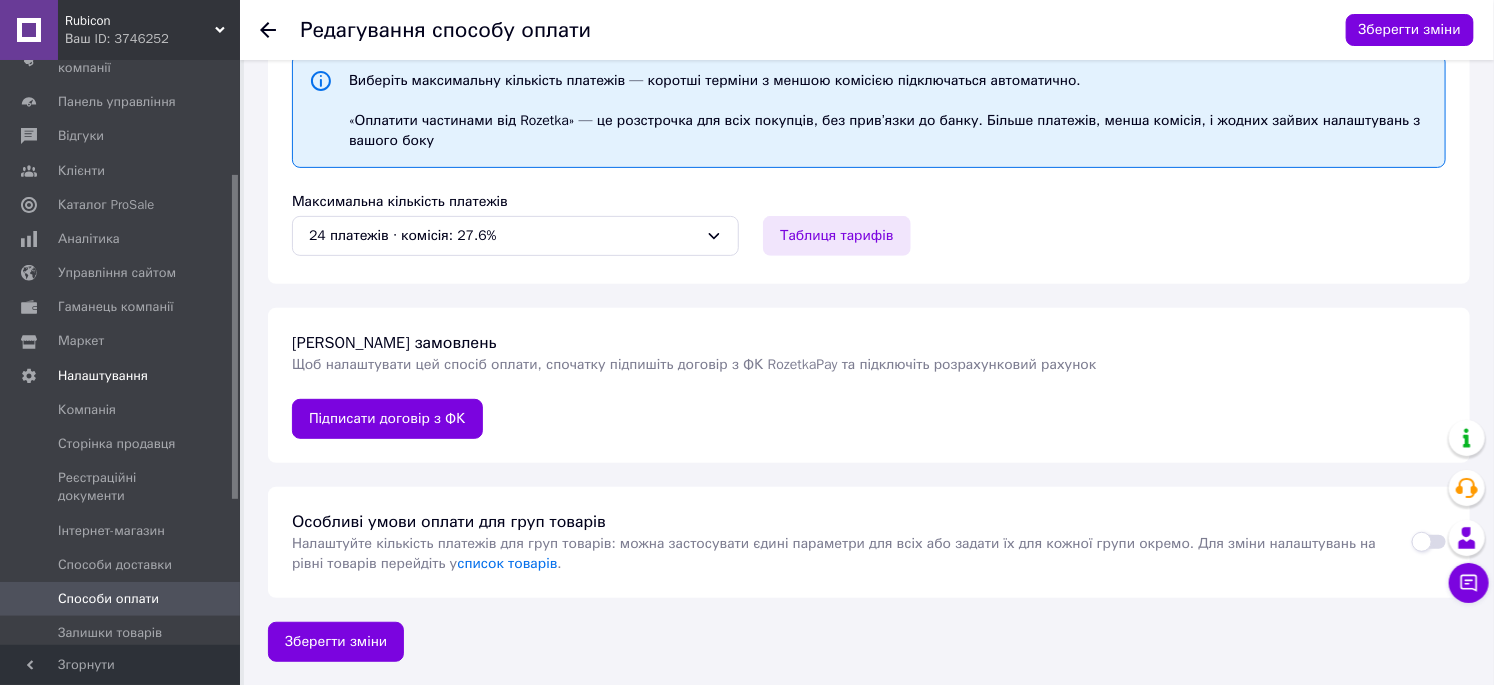 click on "Таблиця тарифів" at bounding box center (836, 236) 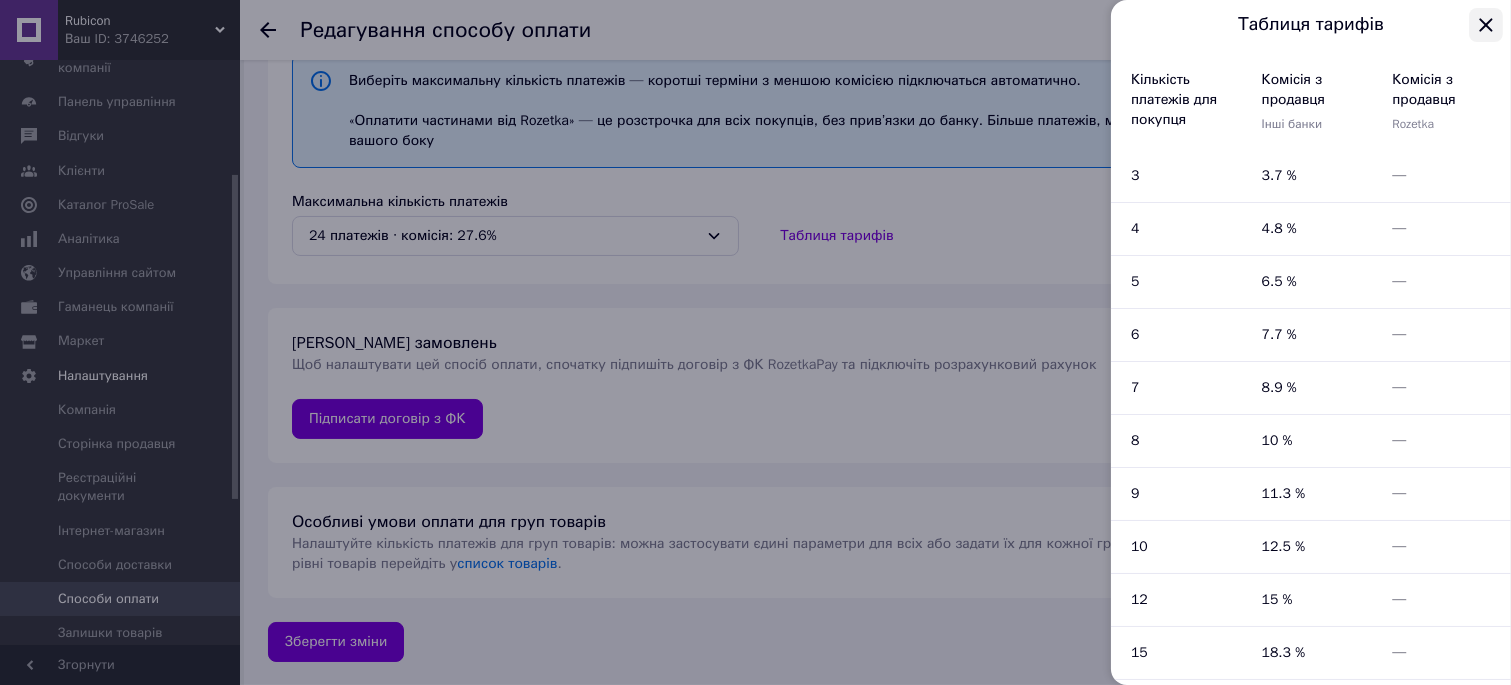 click 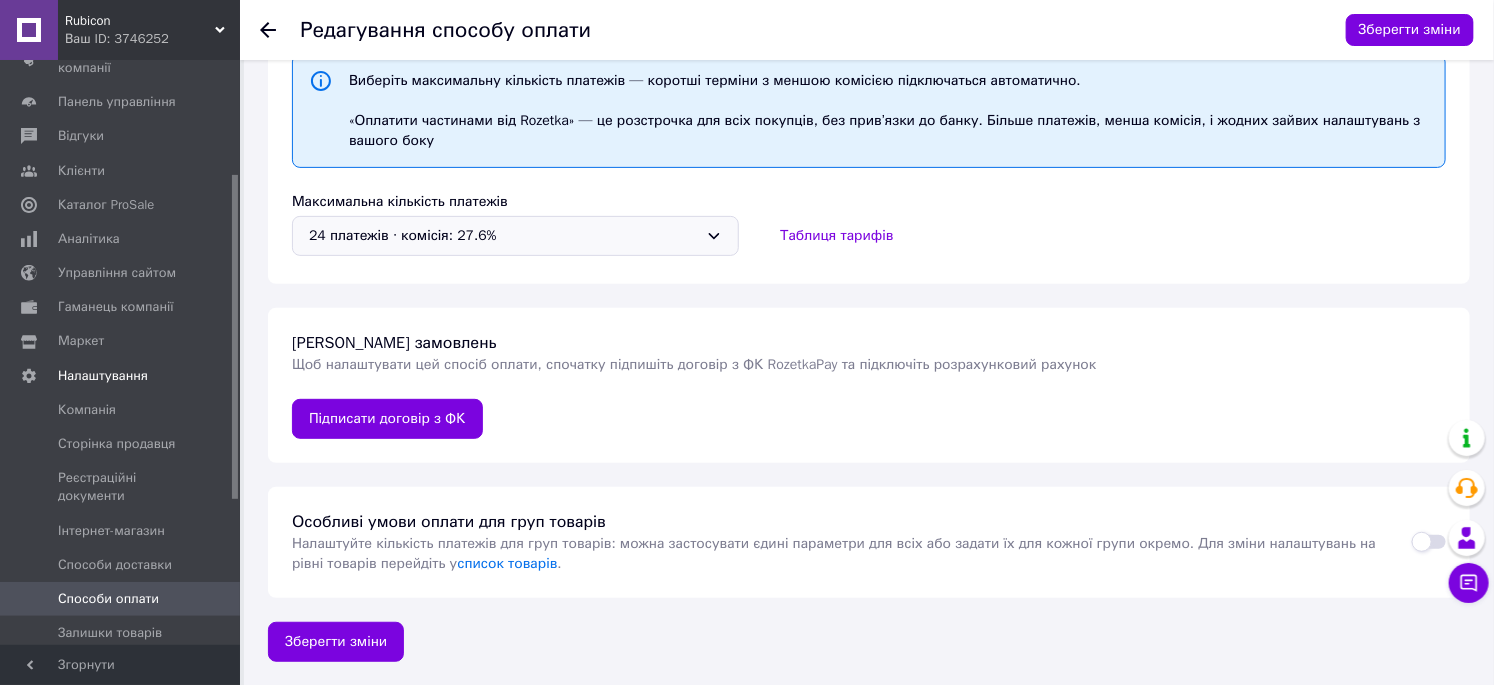 click on "24 платежів ⋅ комісія:  27.6%" at bounding box center (503, 236) 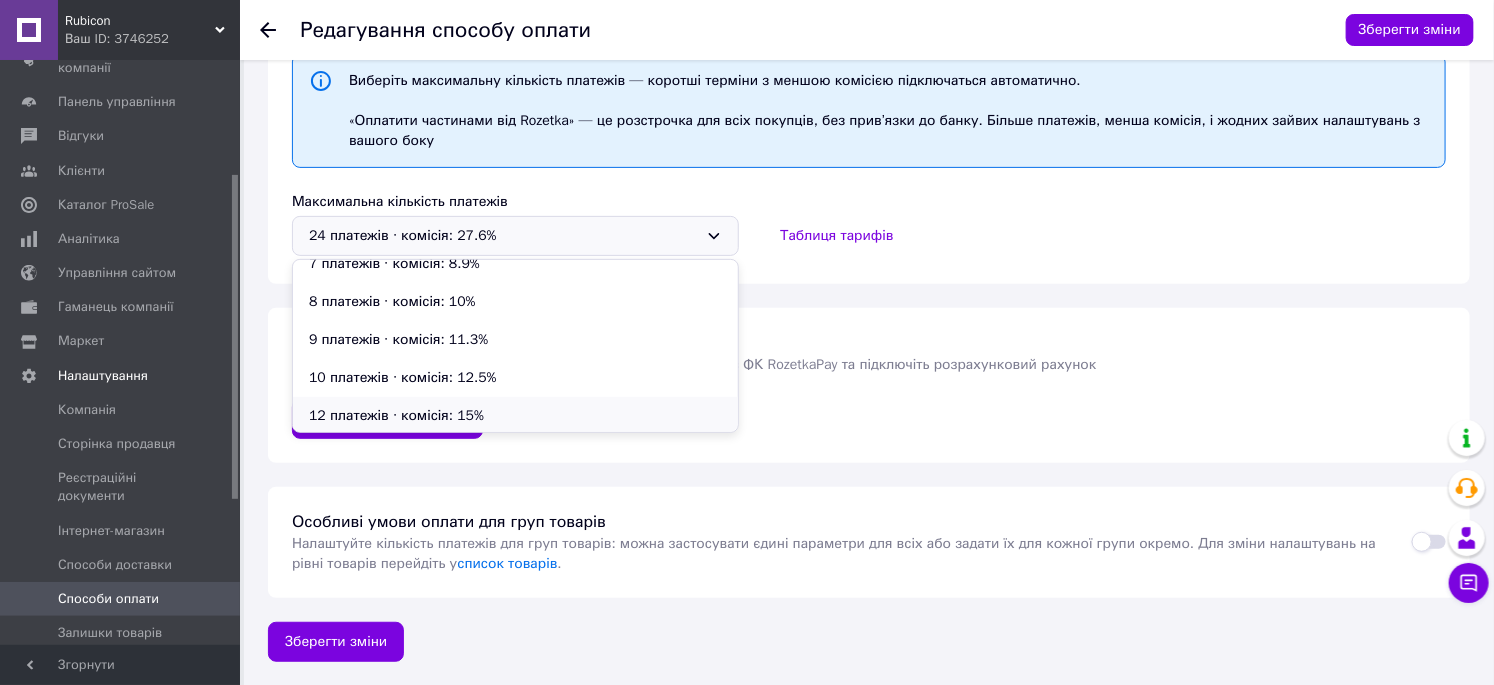 scroll, scrollTop: 61, scrollLeft: 0, axis: vertical 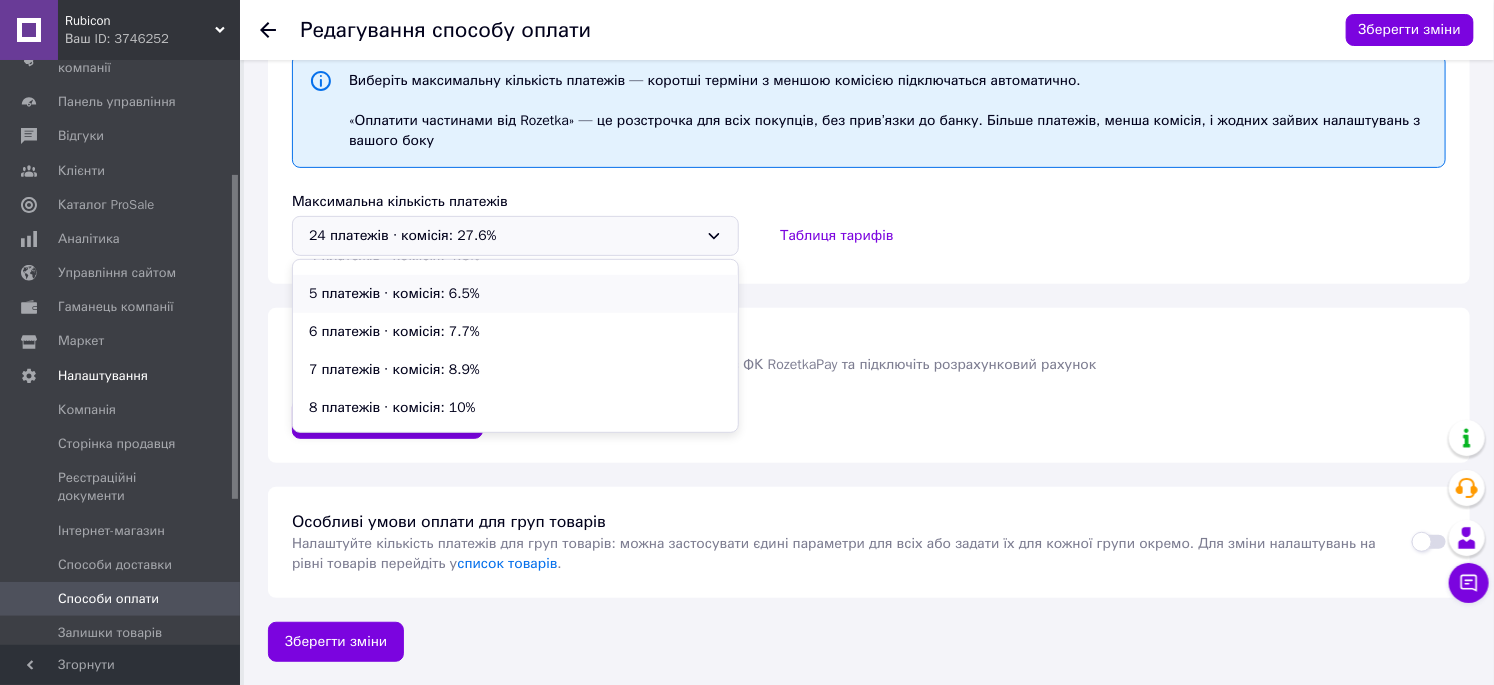 click on "5 платежів ⋅ комісія:  6.5%" at bounding box center [515, 294] 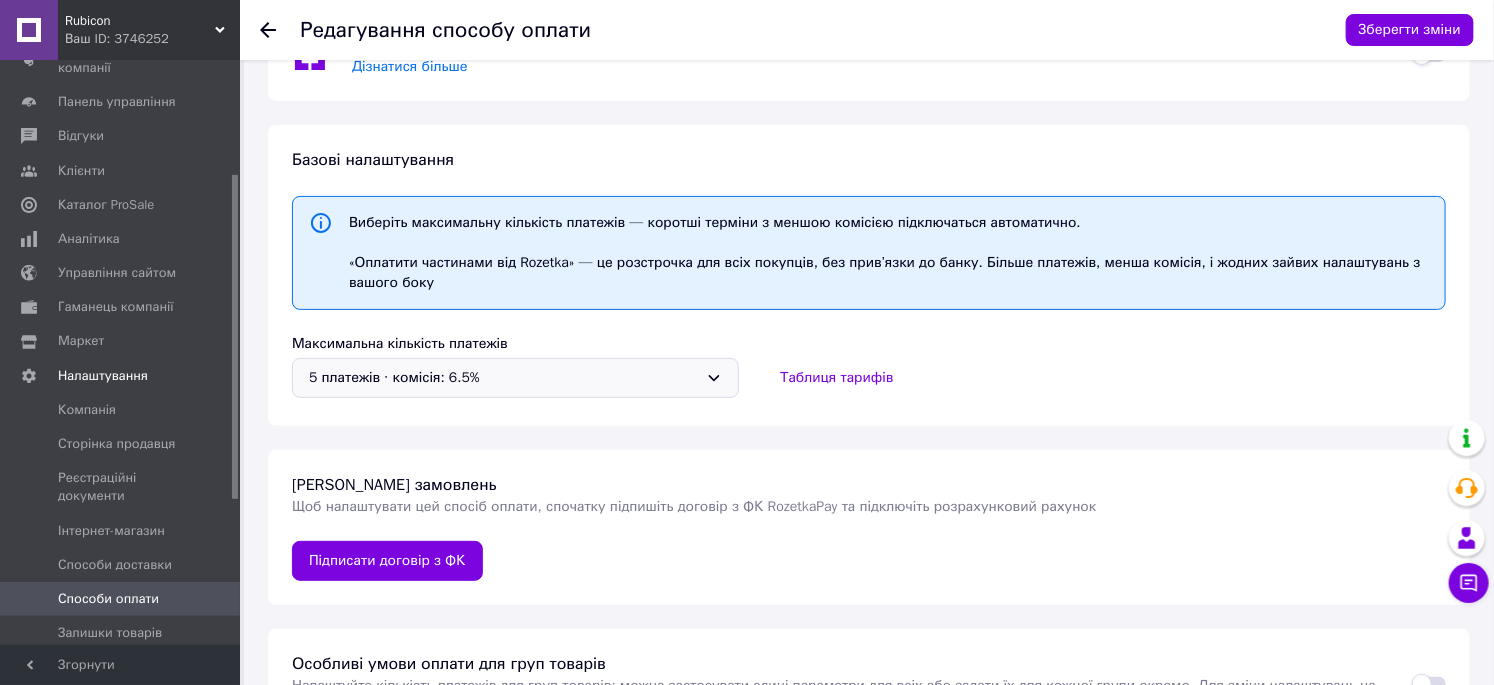 scroll, scrollTop: 111, scrollLeft: 0, axis: vertical 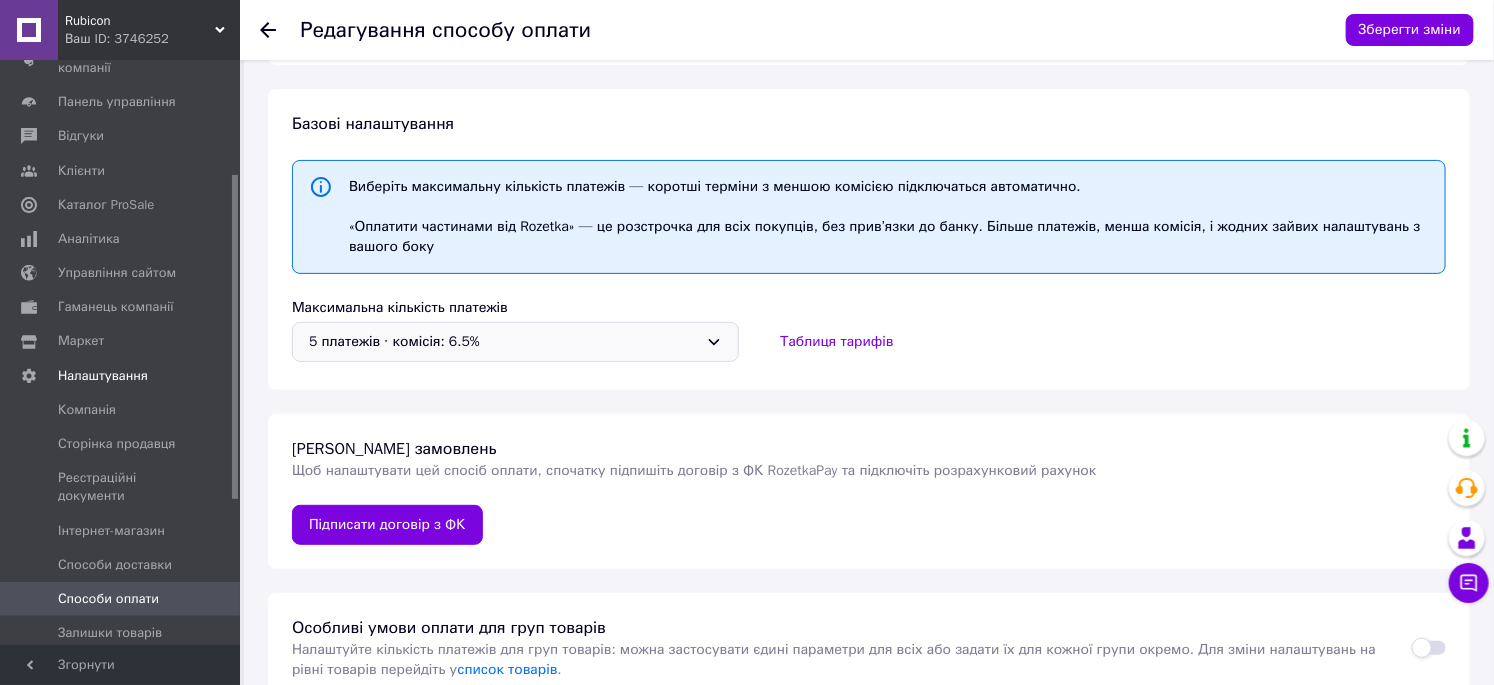 click 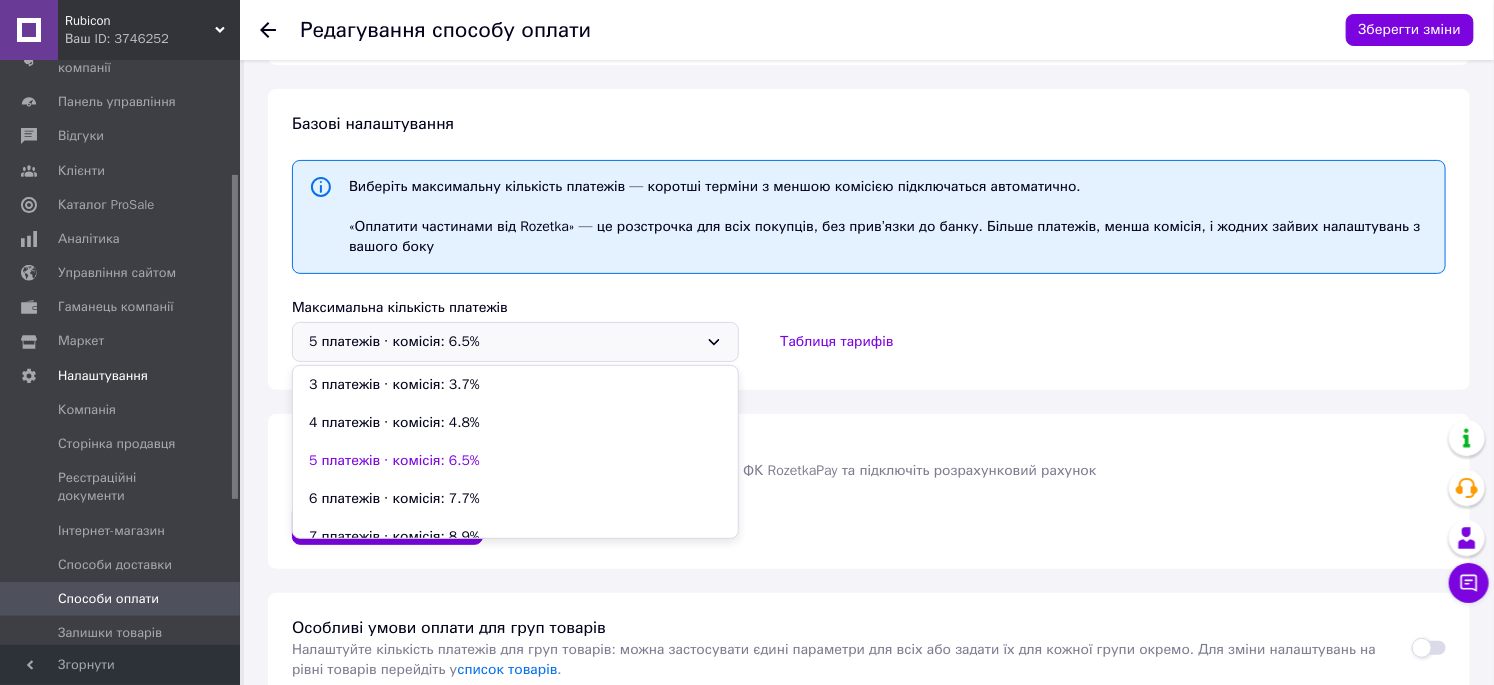 scroll, scrollTop: 75, scrollLeft: 0, axis: vertical 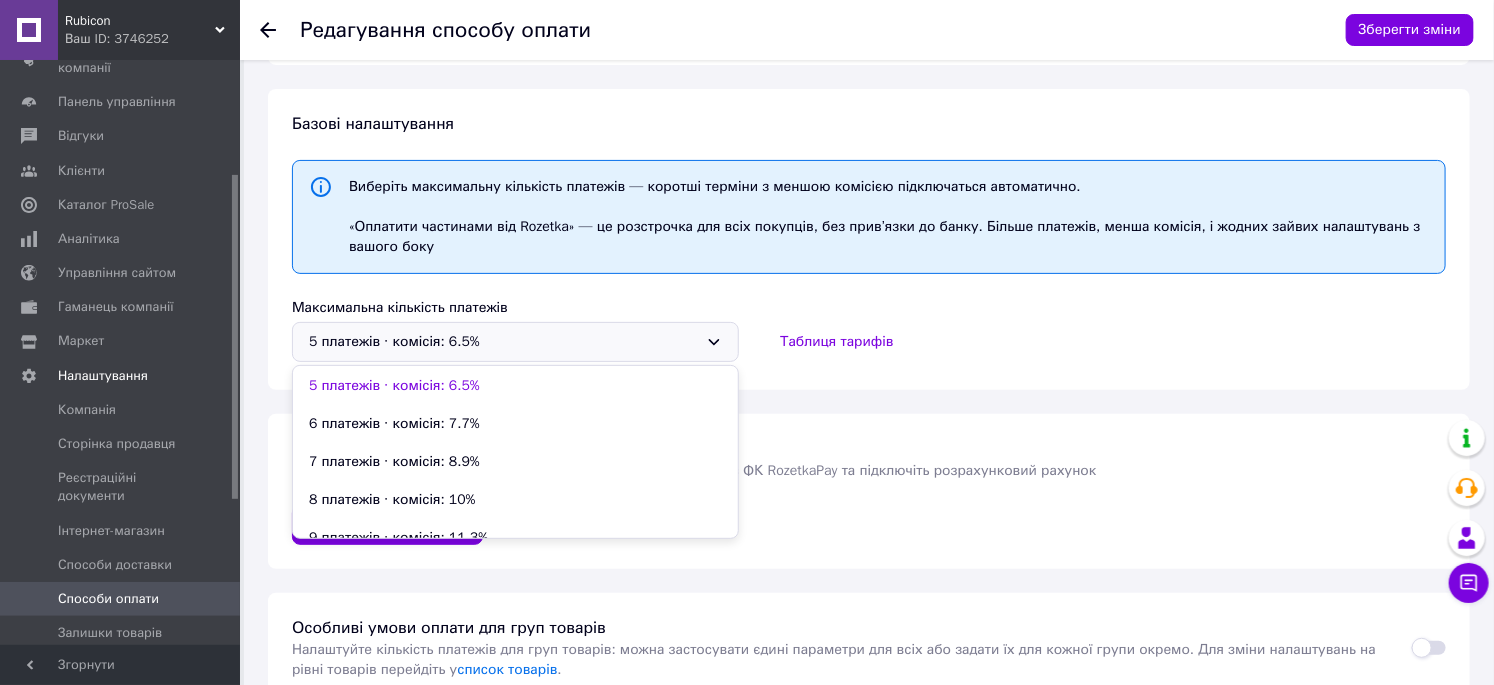 click on "Максимальна кількість платежів" at bounding box center [869, 308] 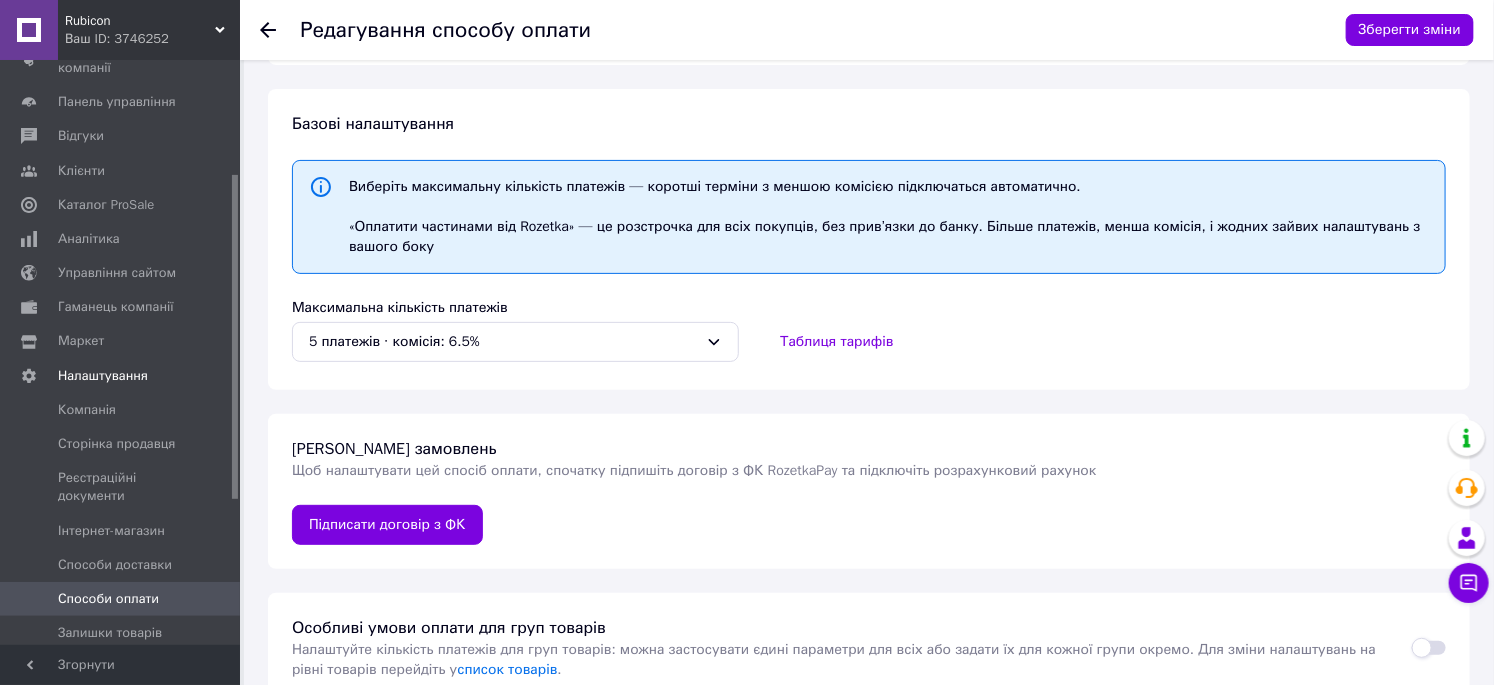 scroll, scrollTop: 217, scrollLeft: 0, axis: vertical 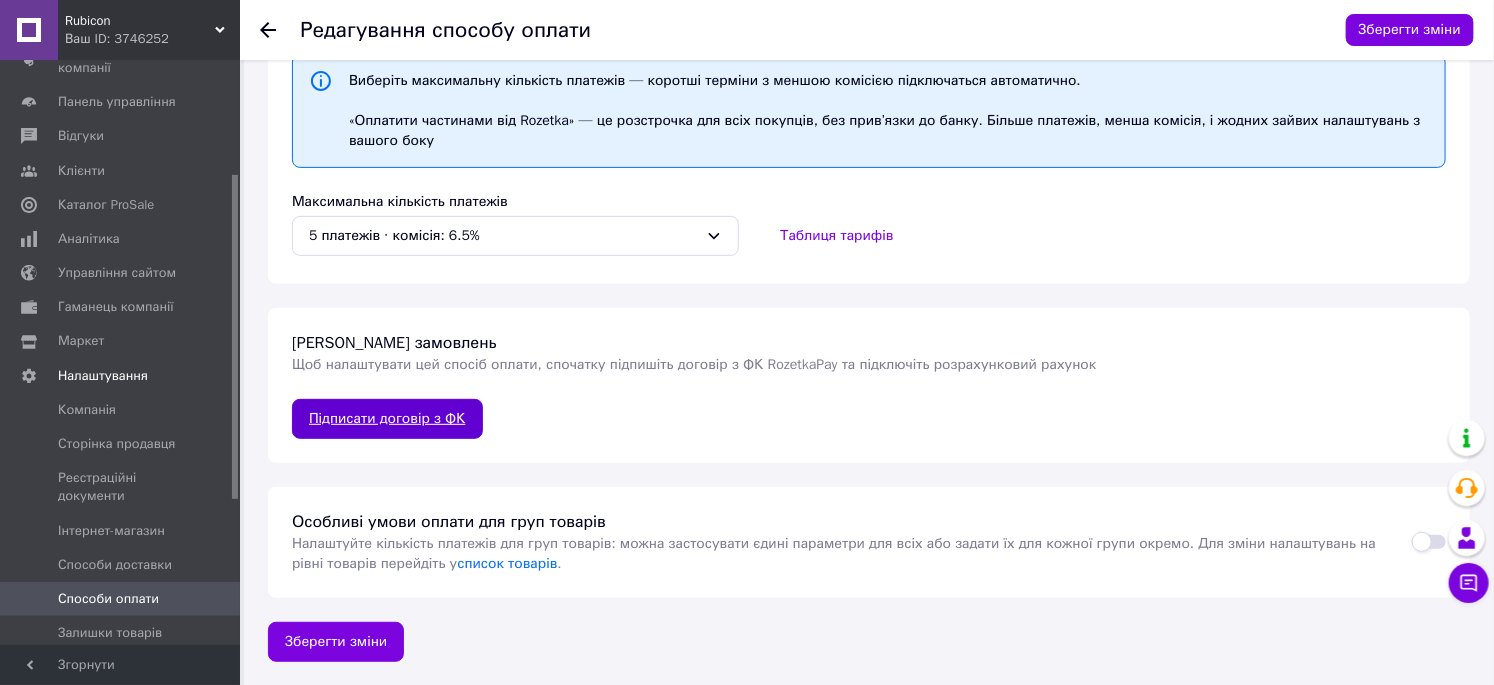click on "Підписати договір з ФК" at bounding box center (387, 419) 